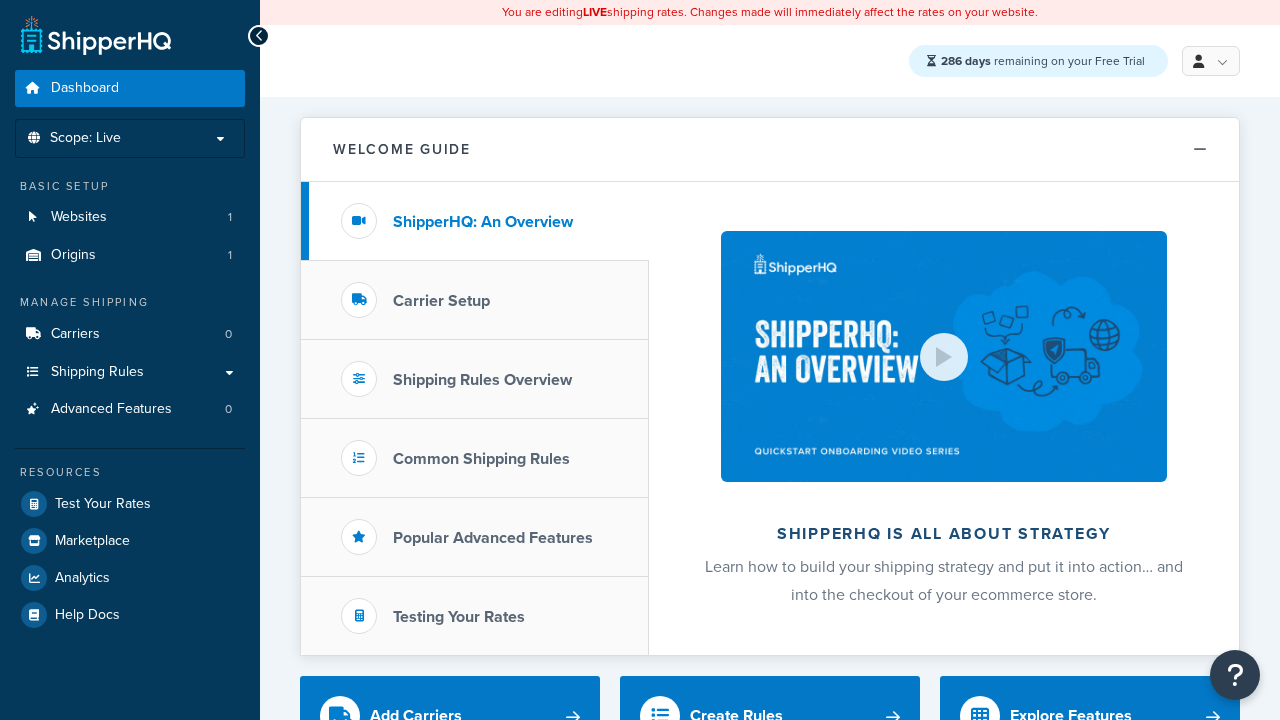 scroll, scrollTop: 0, scrollLeft: 0, axis: both 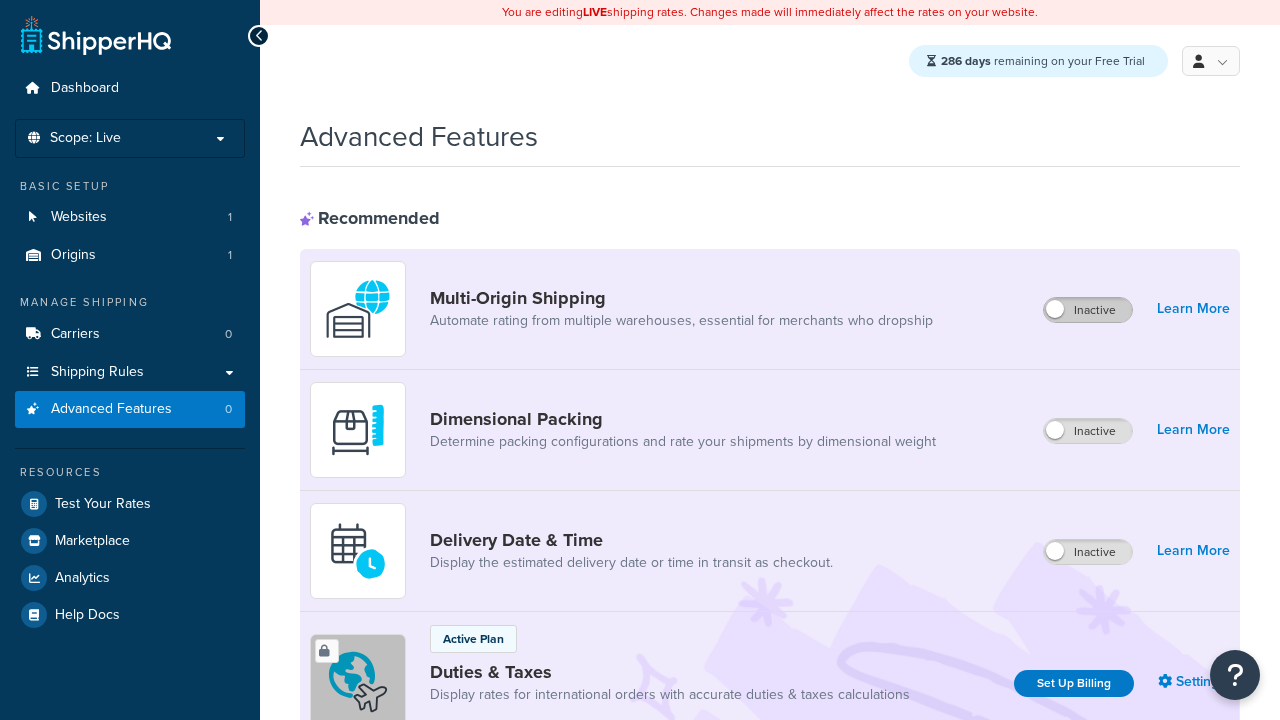 click on "Inactive" at bounding box center (1088, 310) 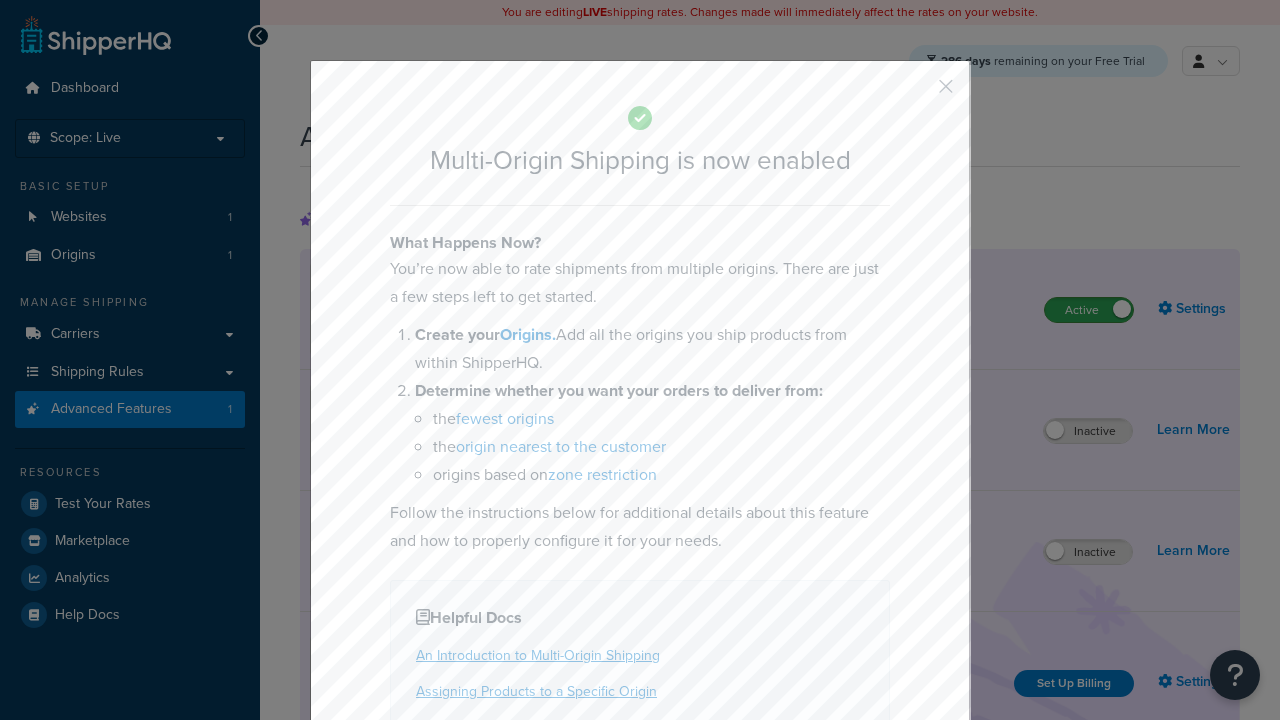 scroll, scrollTop: 0, scrollLeft: 0, axis: both 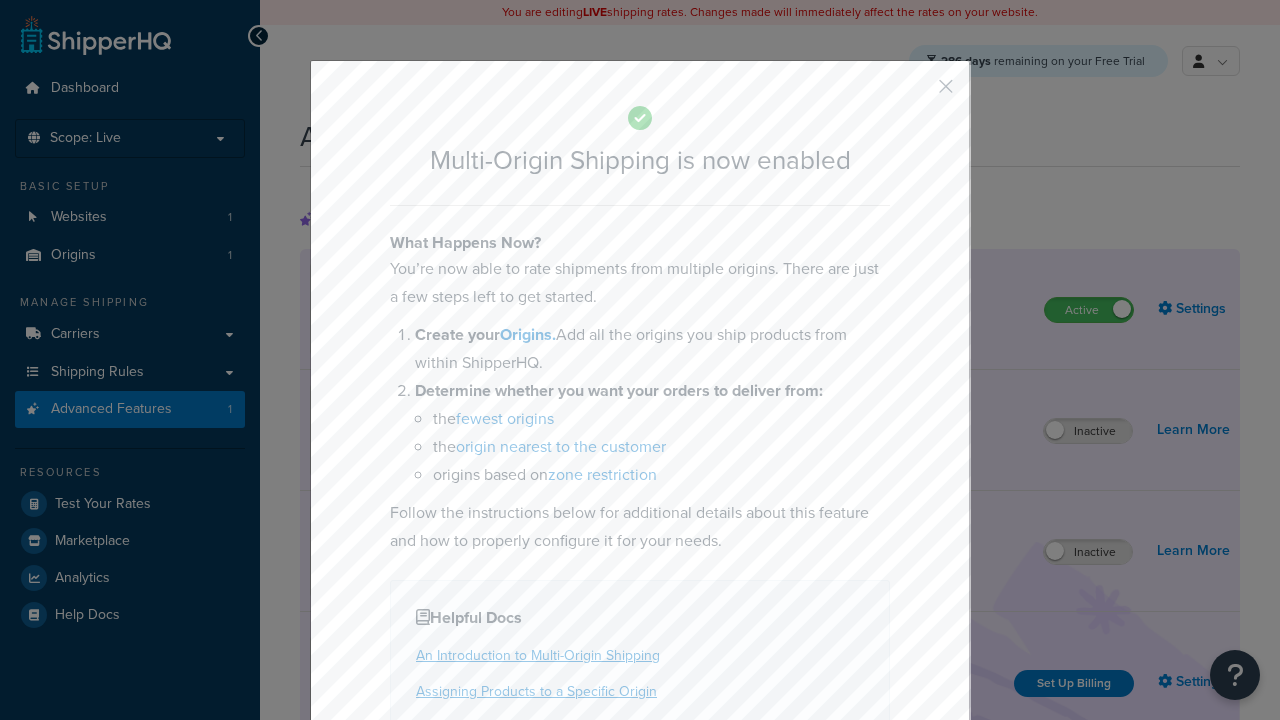 click at bounding box center (916, 93) 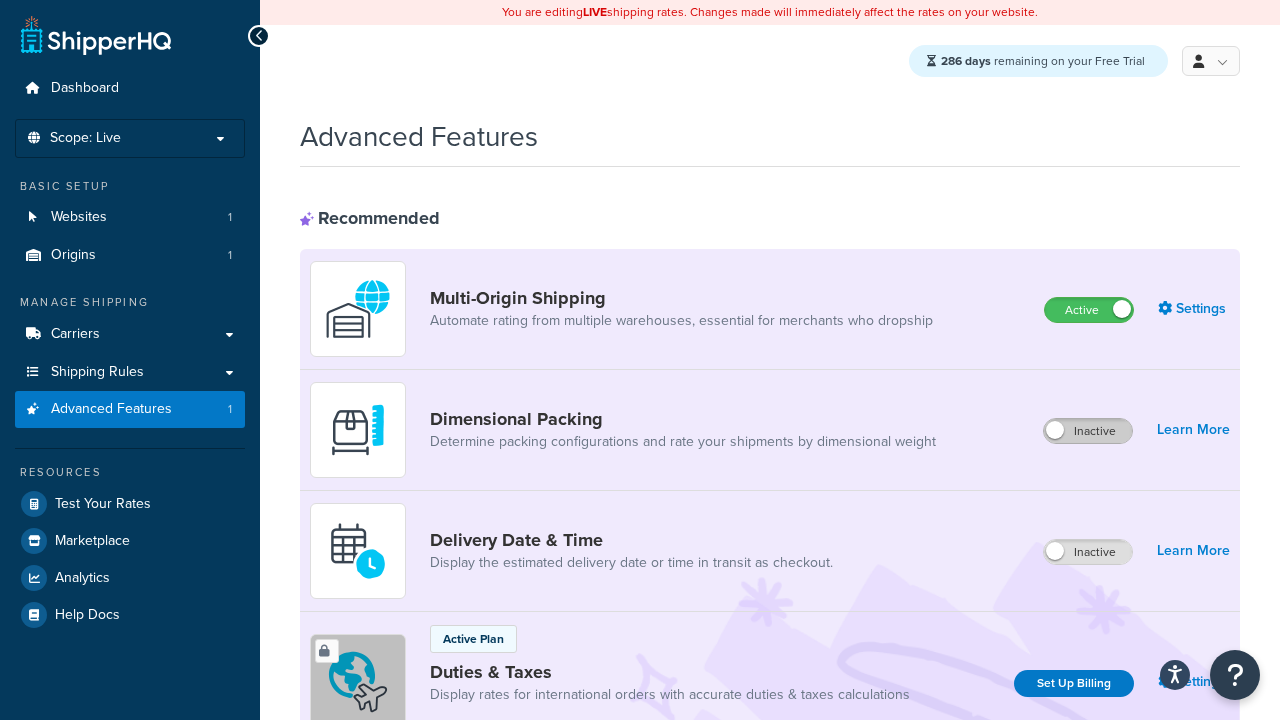 click on "Inactive" at bounding box center [1088, 431] 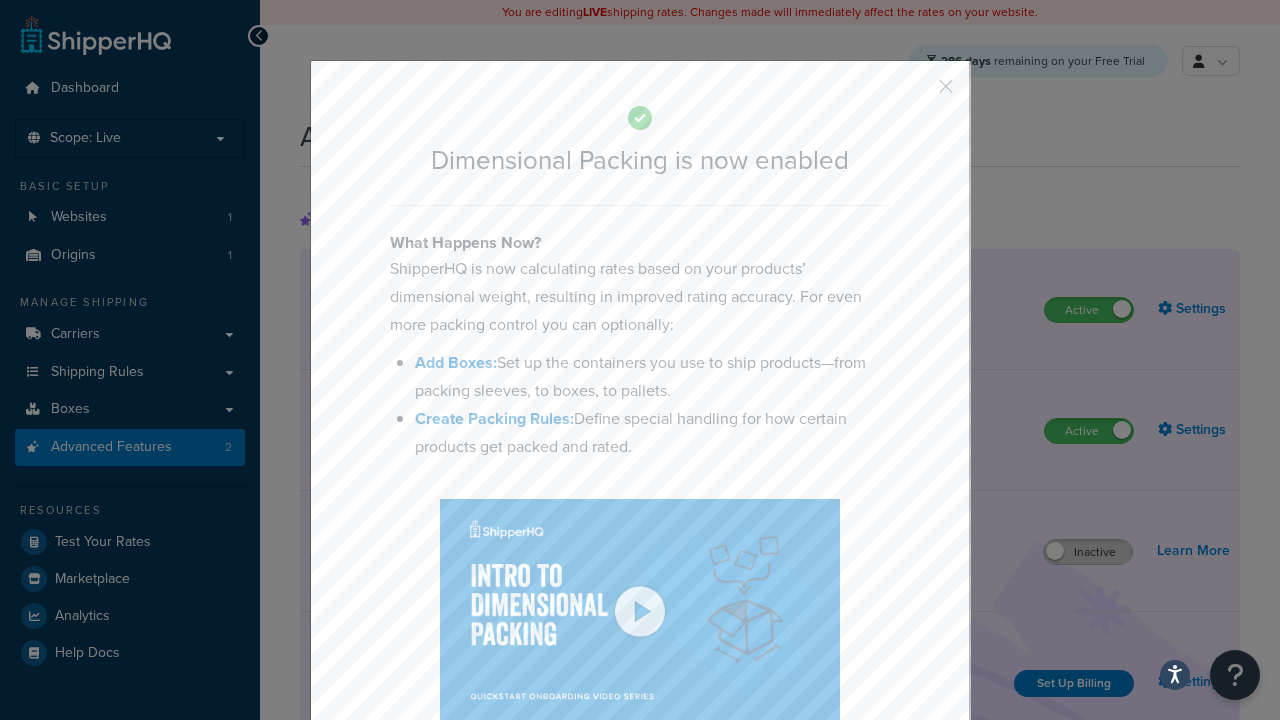 click at bounding box center (916, 93) 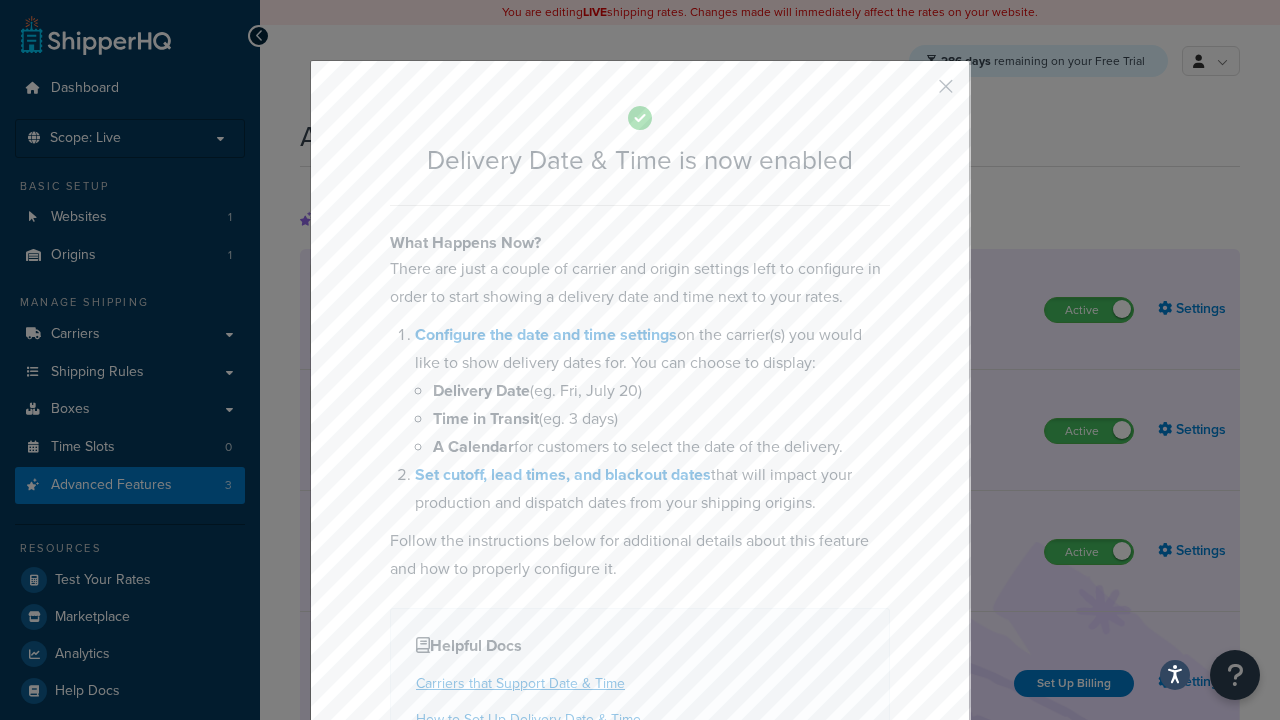 click at bounding box center [916, 93] 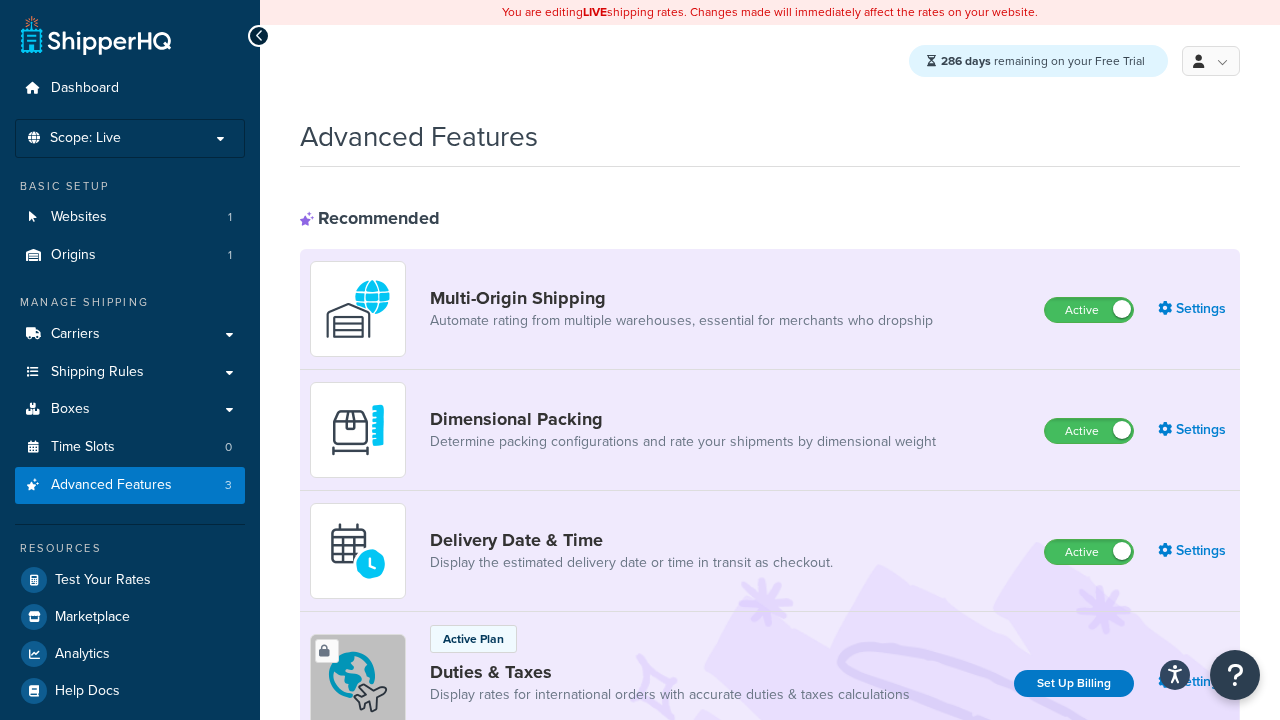 click on "Inactive" at bounding box center [1088, 887] 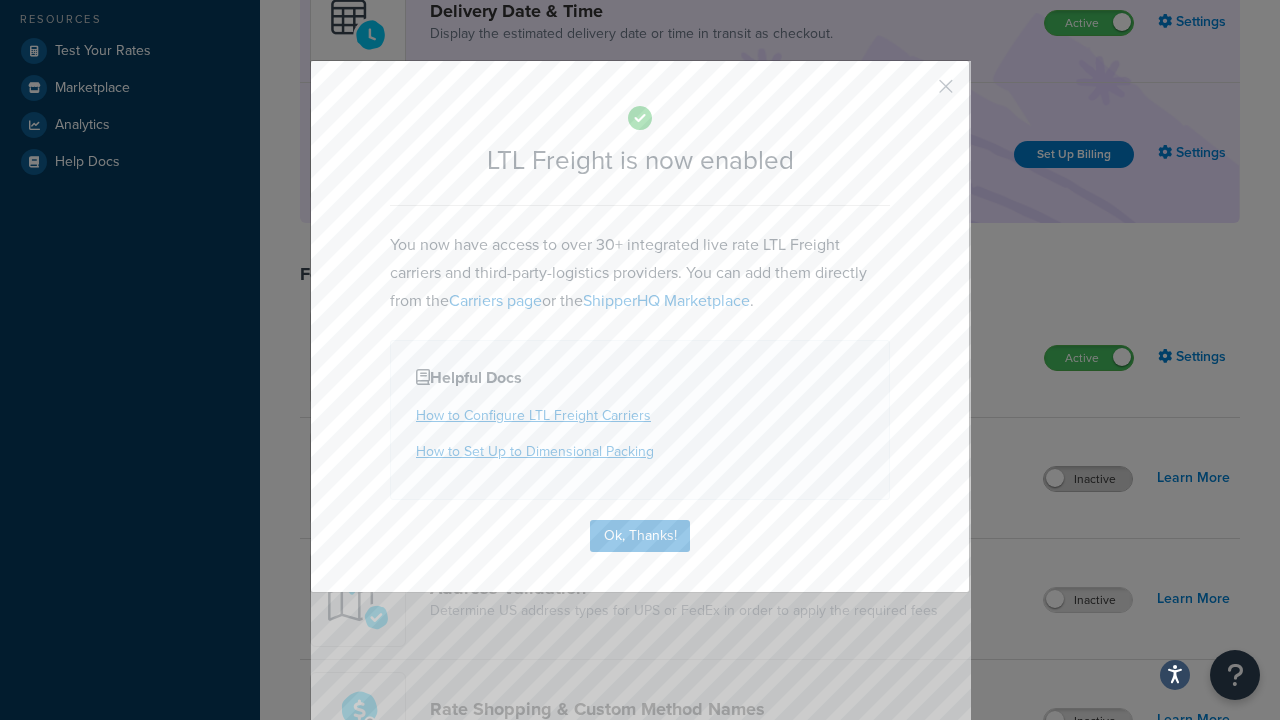 click at bounding box center [916, 93] 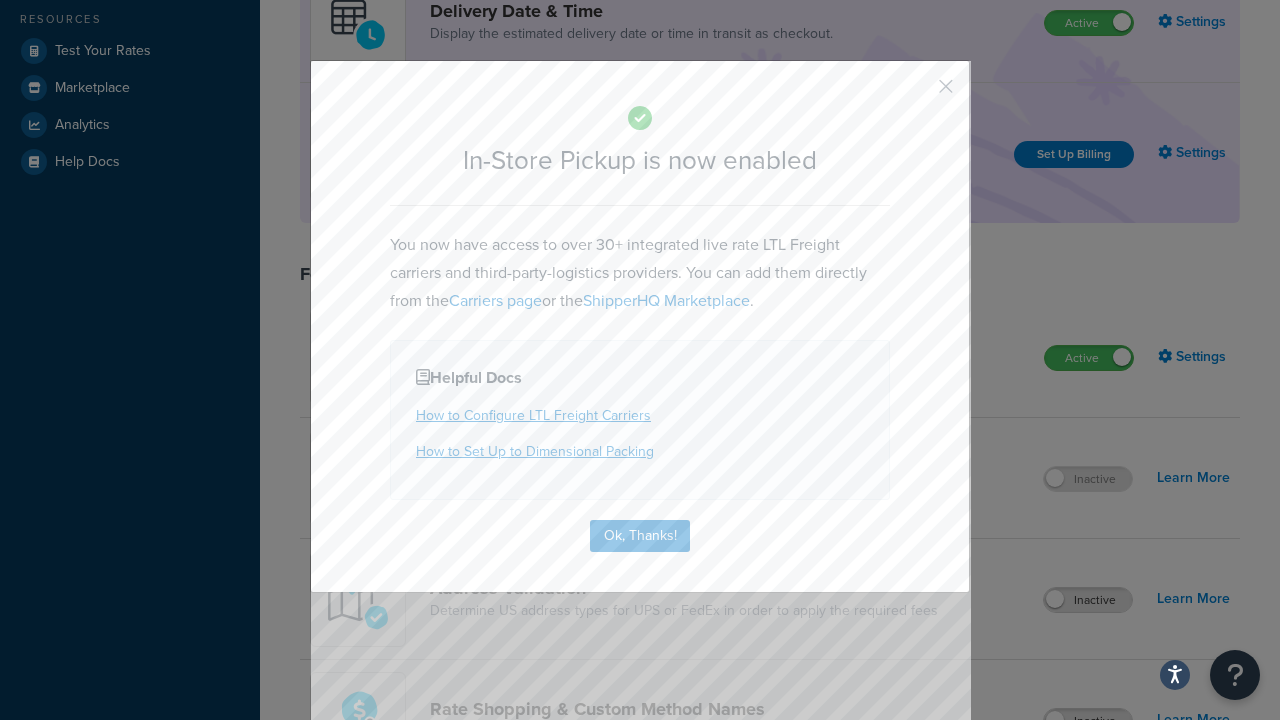 scroll, scrollTop: 567, scrollLeft: 0, axis: vertical 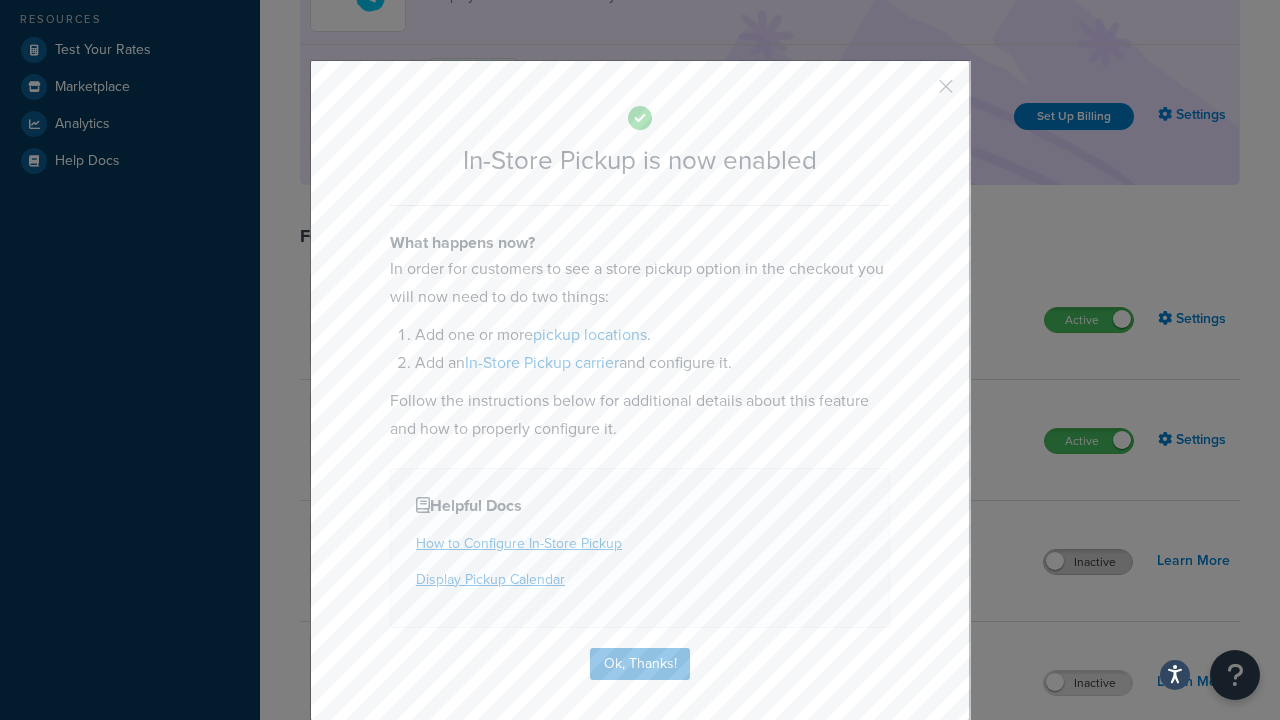 click at bounding box center (916, 93) 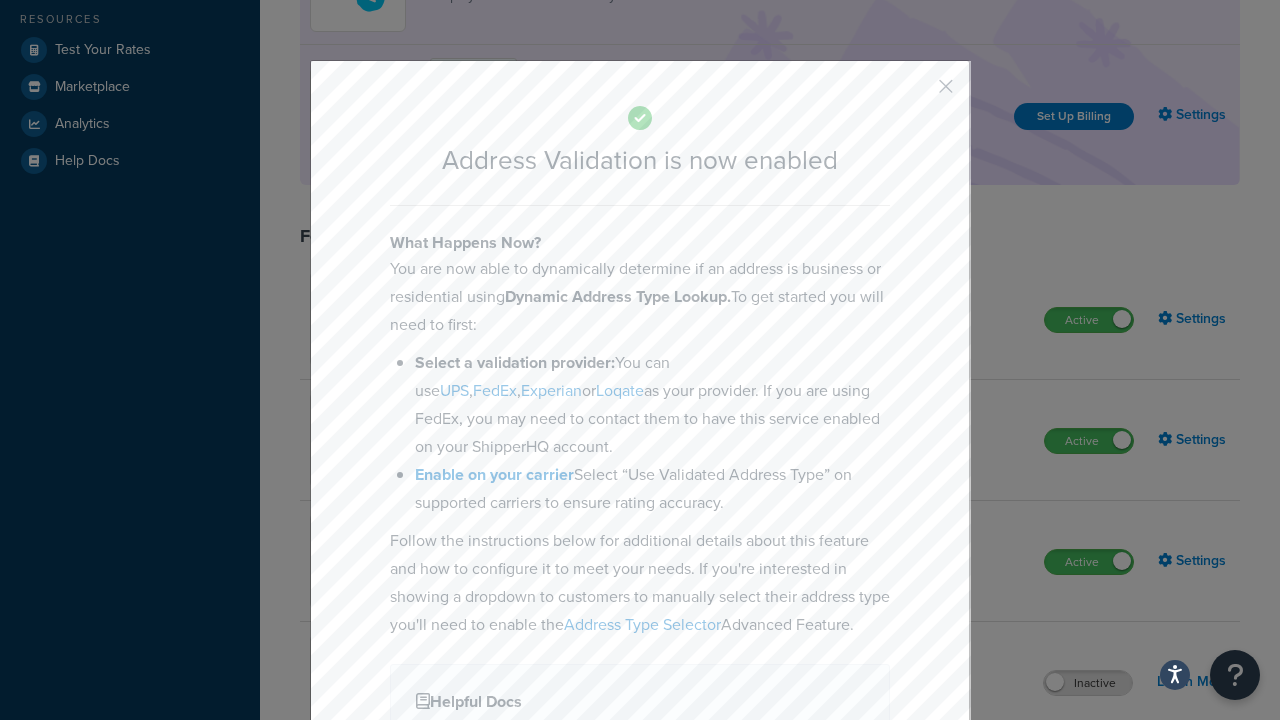click at bounding box center (916, 93) 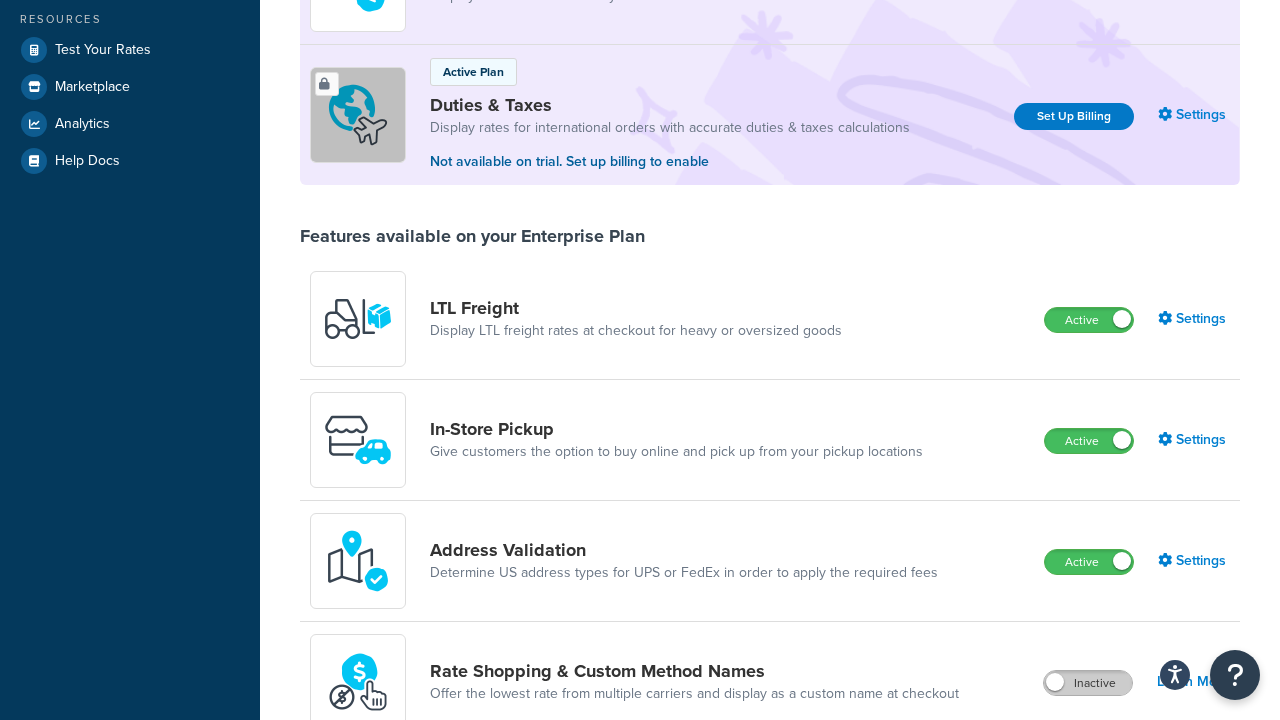 click on "Inactive" at bounding box center (1088, 683) 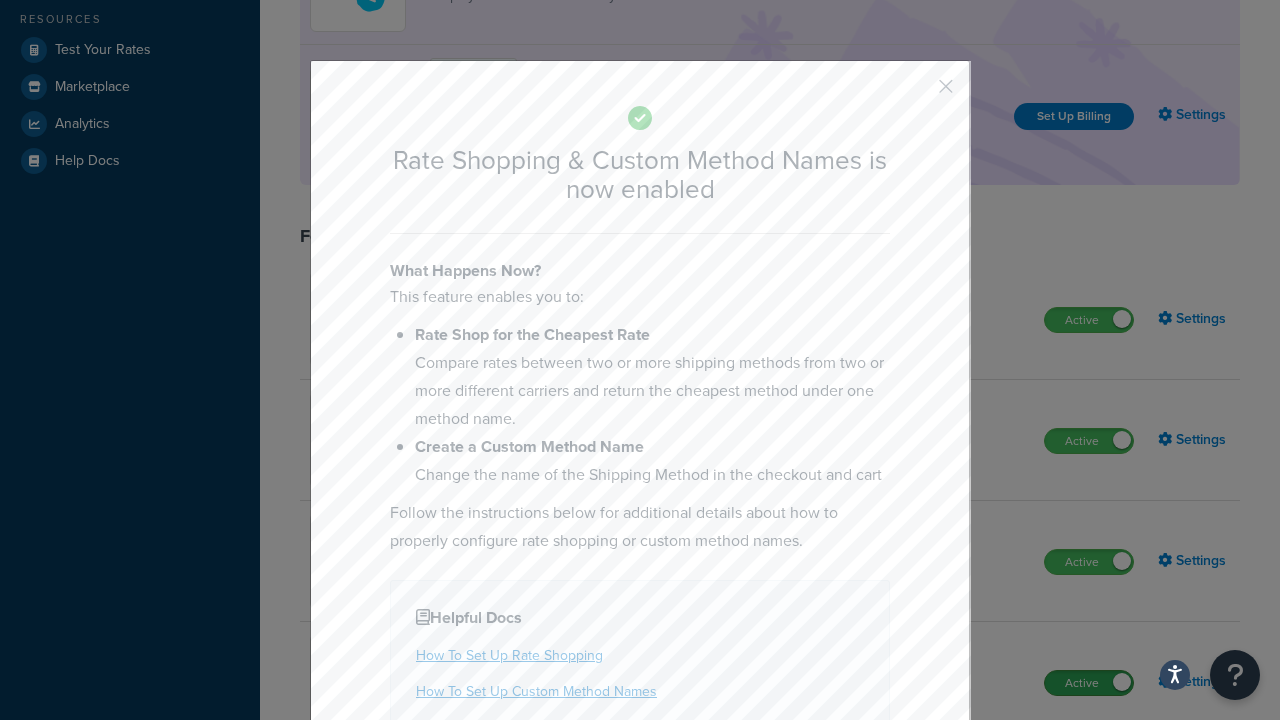 click at bounding box center (916, 93) 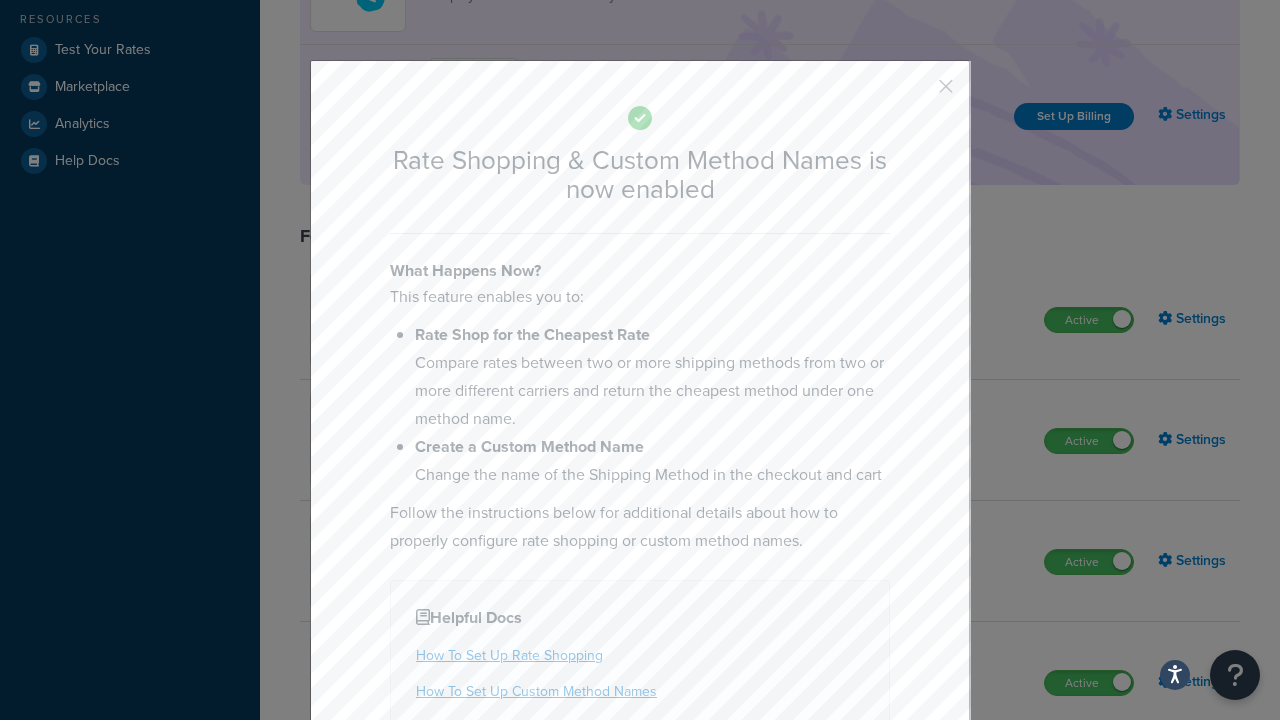click on "Inactive" at bounding box center (1088, 804) 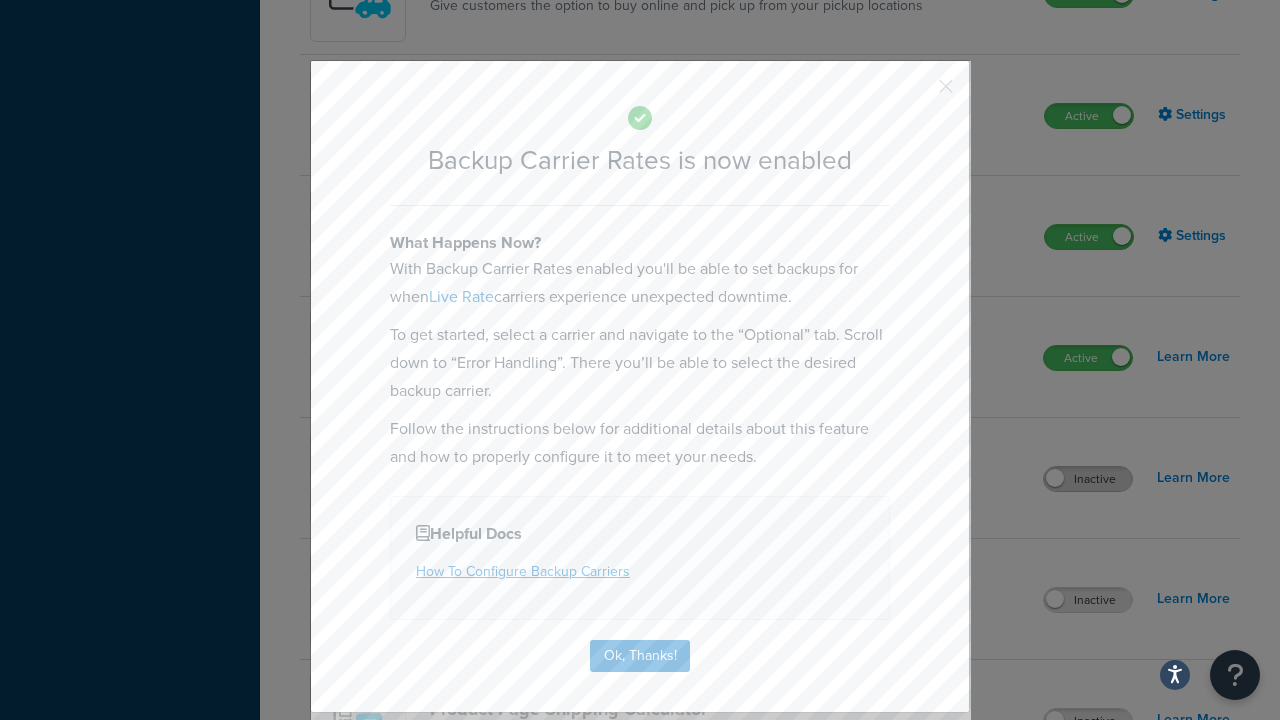 click at bounding box center (916, 93) 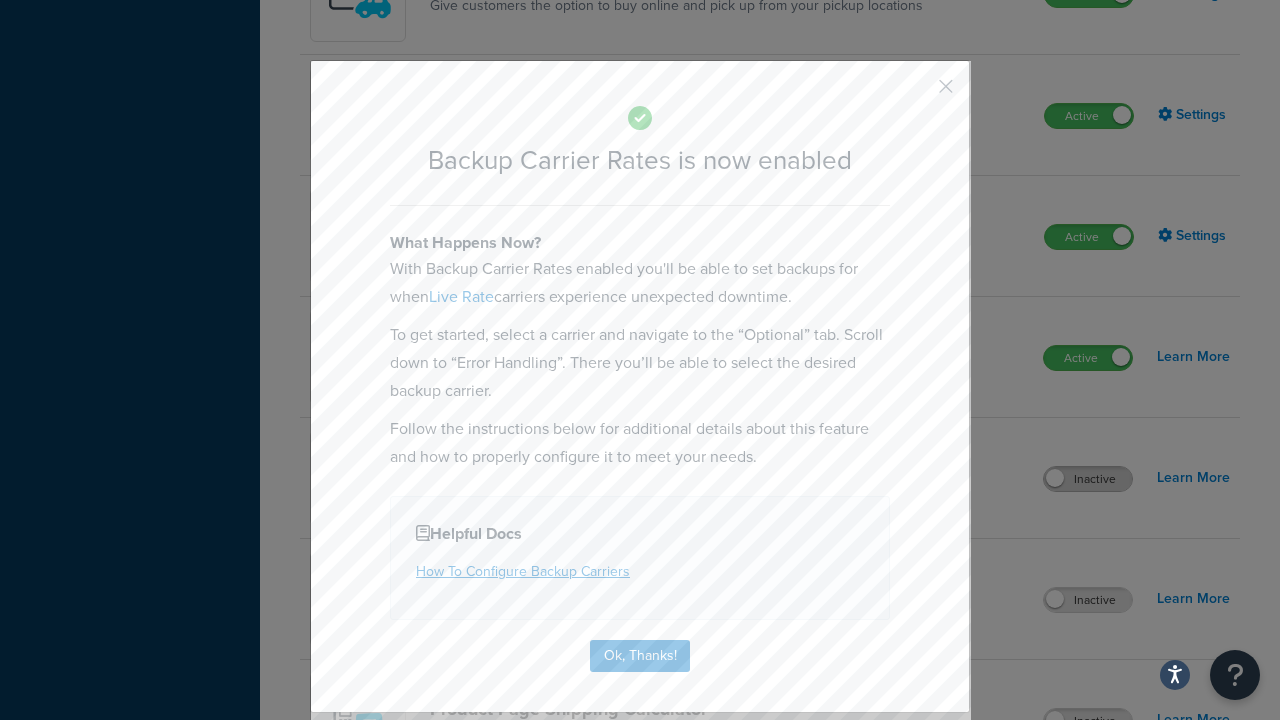 click on "Inactive" at bounding box center (1088, 479) 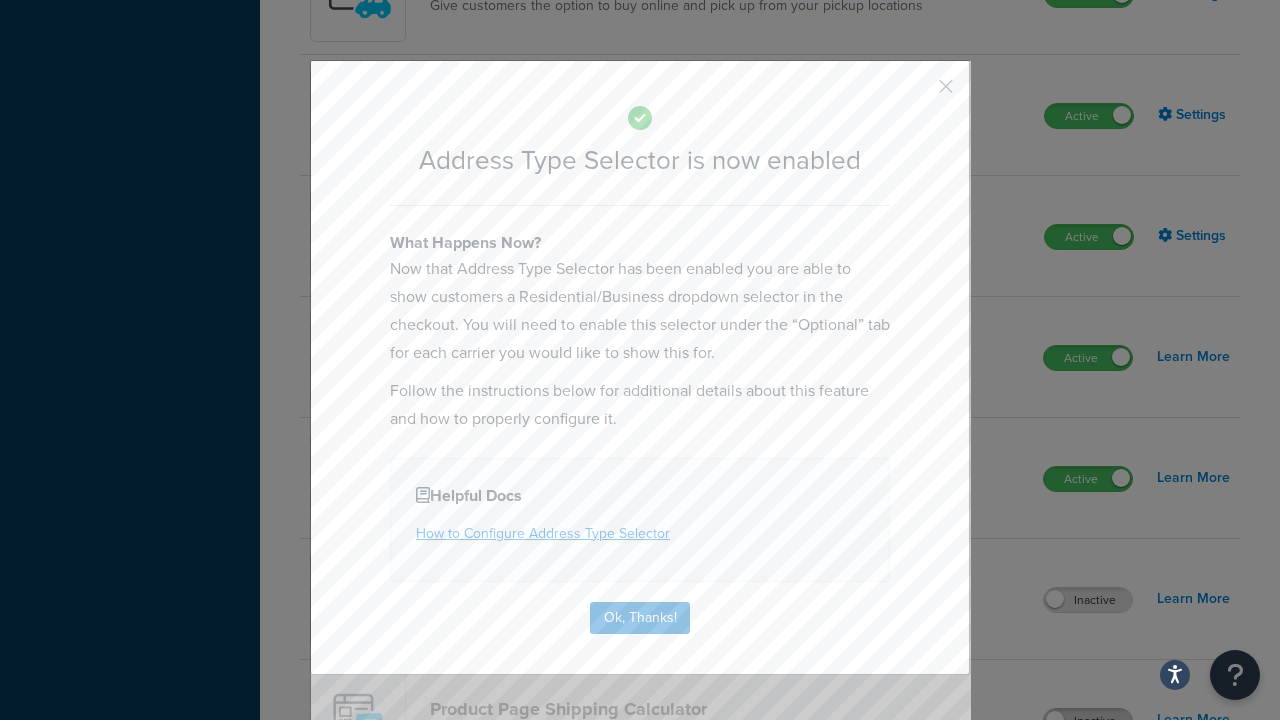 click at bounding box center (916, 93) 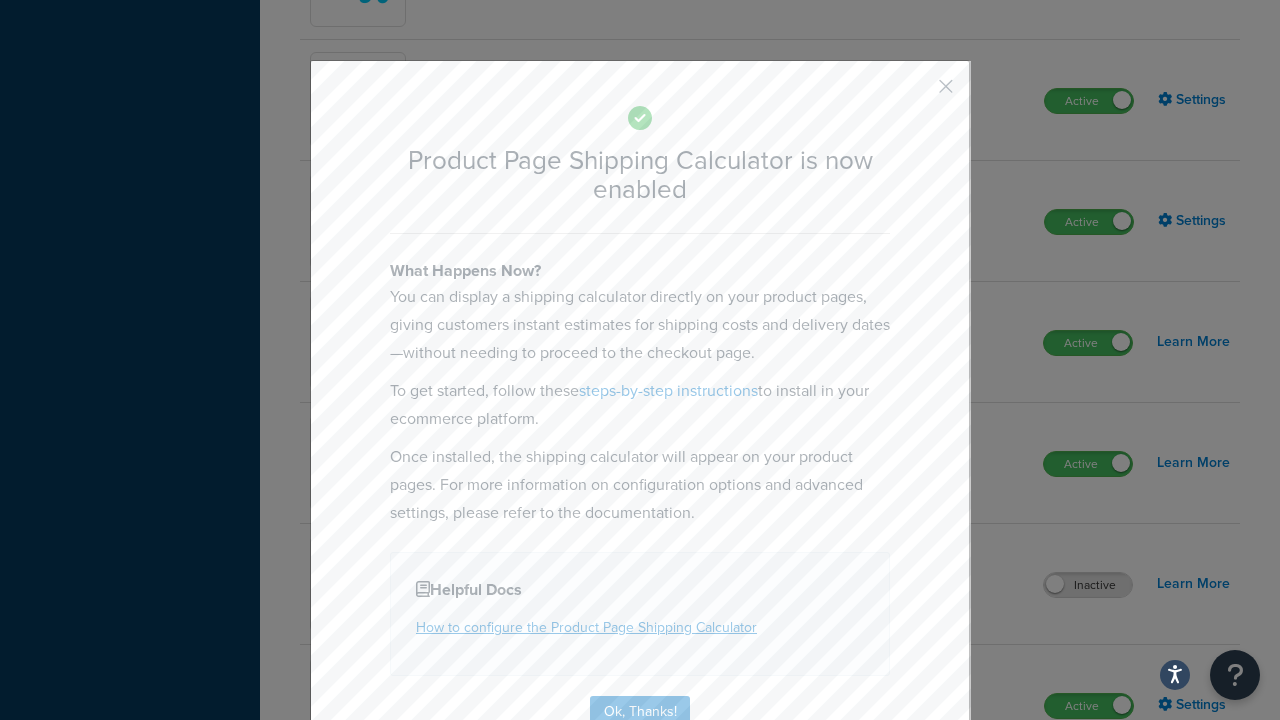 click at bounding box center (916, 93) 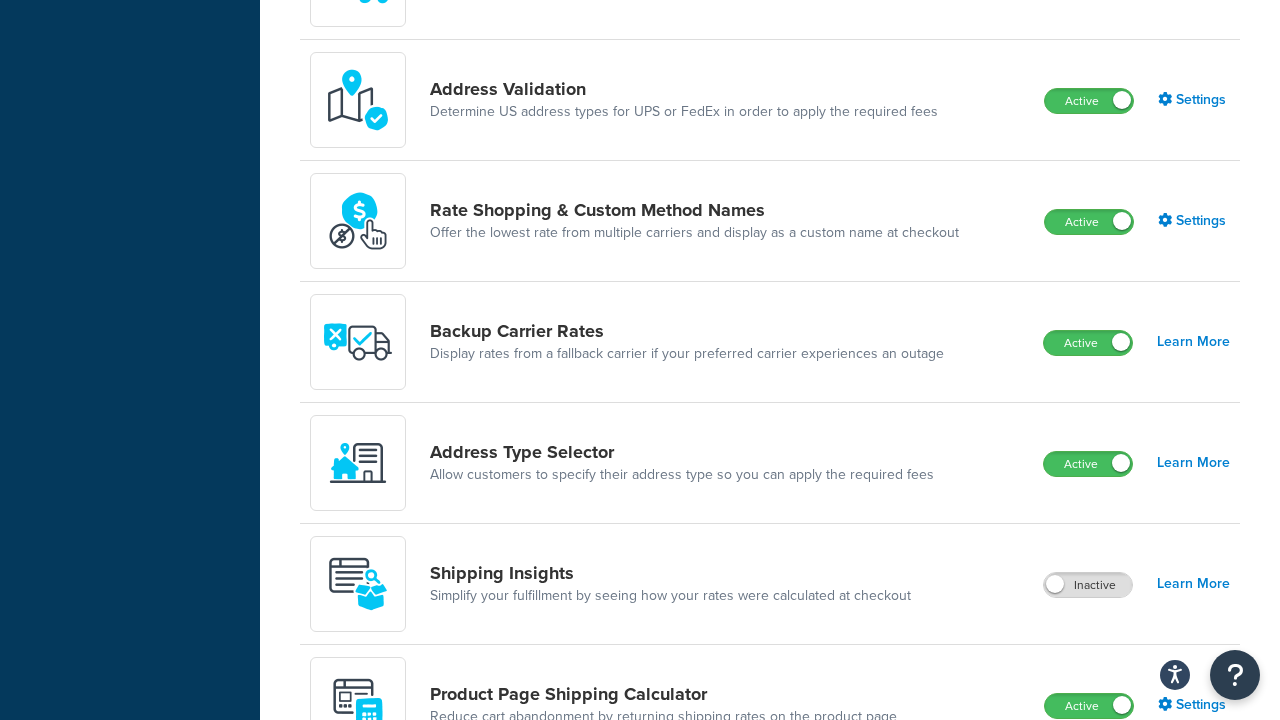 click on "Inactive" at bounding box center (1088, 827) 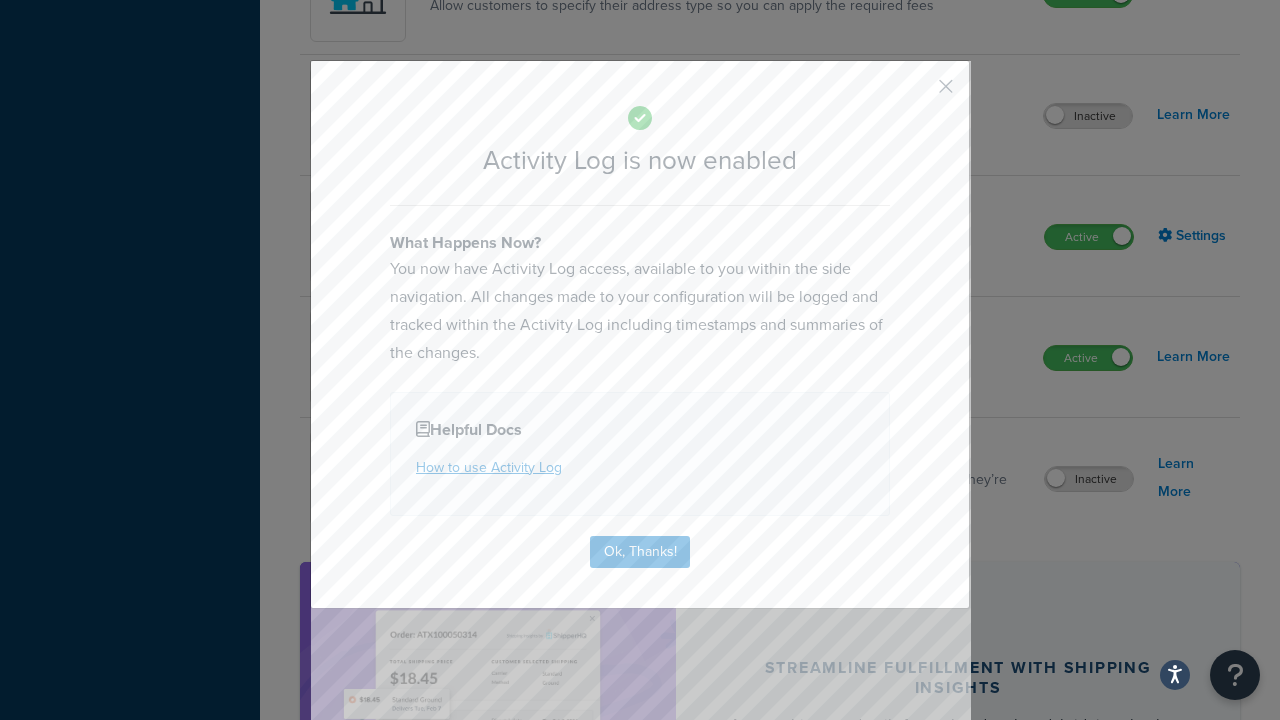 click at bounding box center [916, 93] 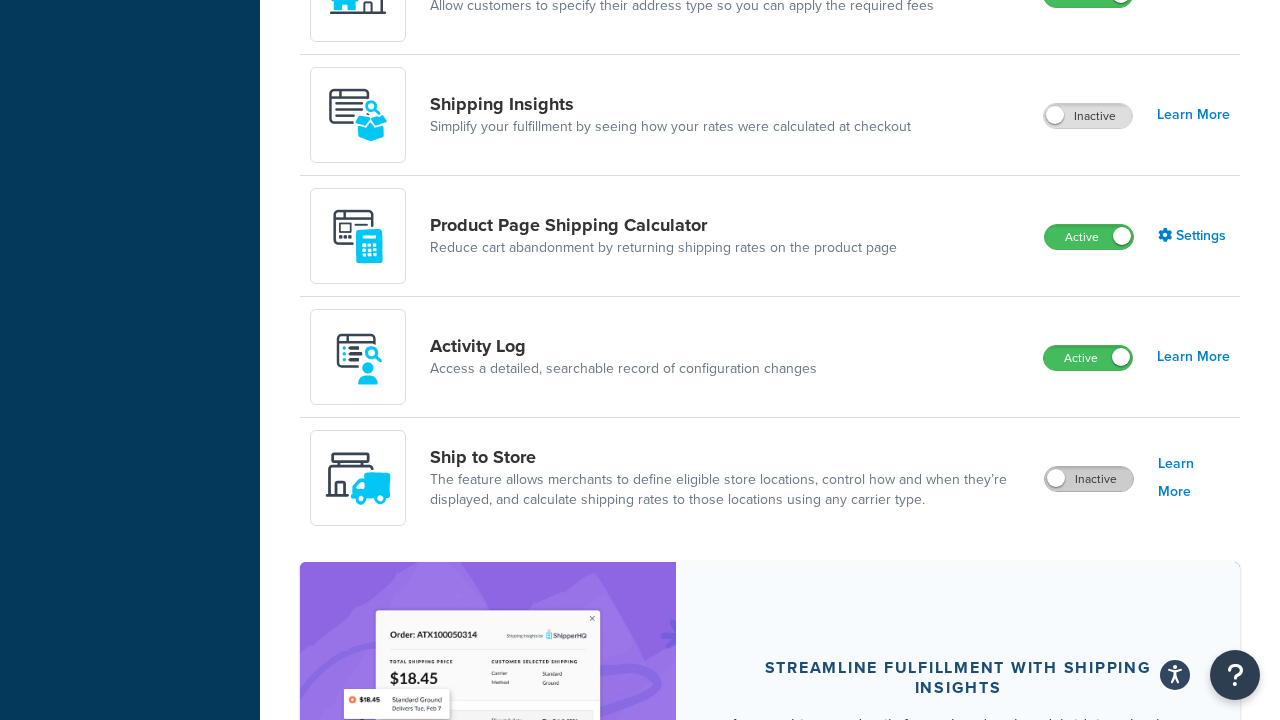 click on "Inactive" at bounding box center (1089, 479) 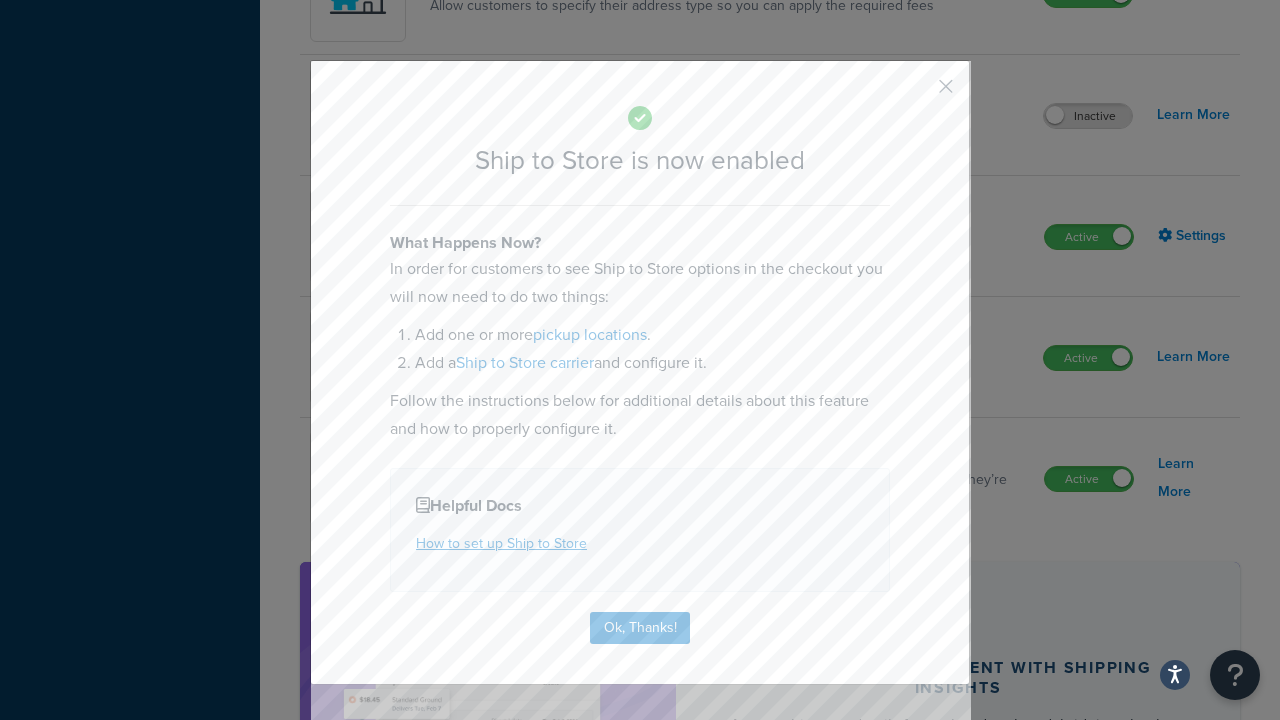 click at bounding box center (916, 93) 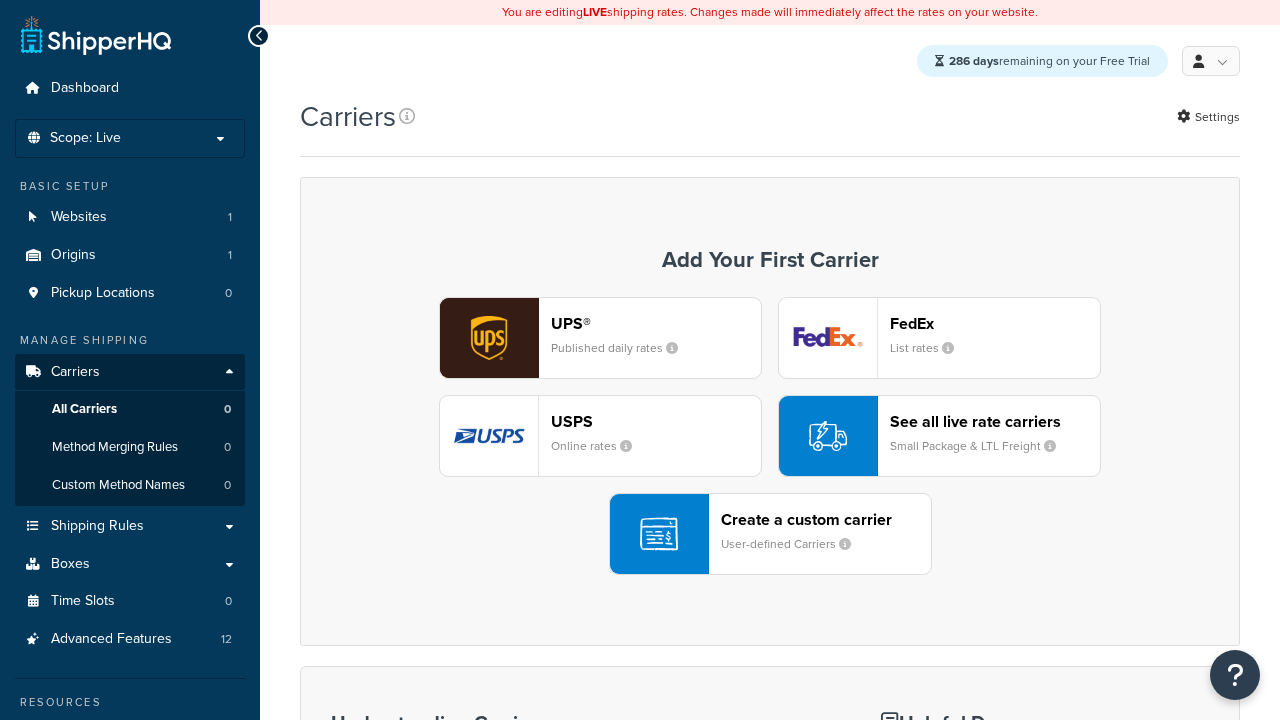 scroll, scrollTop: 0, scrollLeft: 0, axis: both 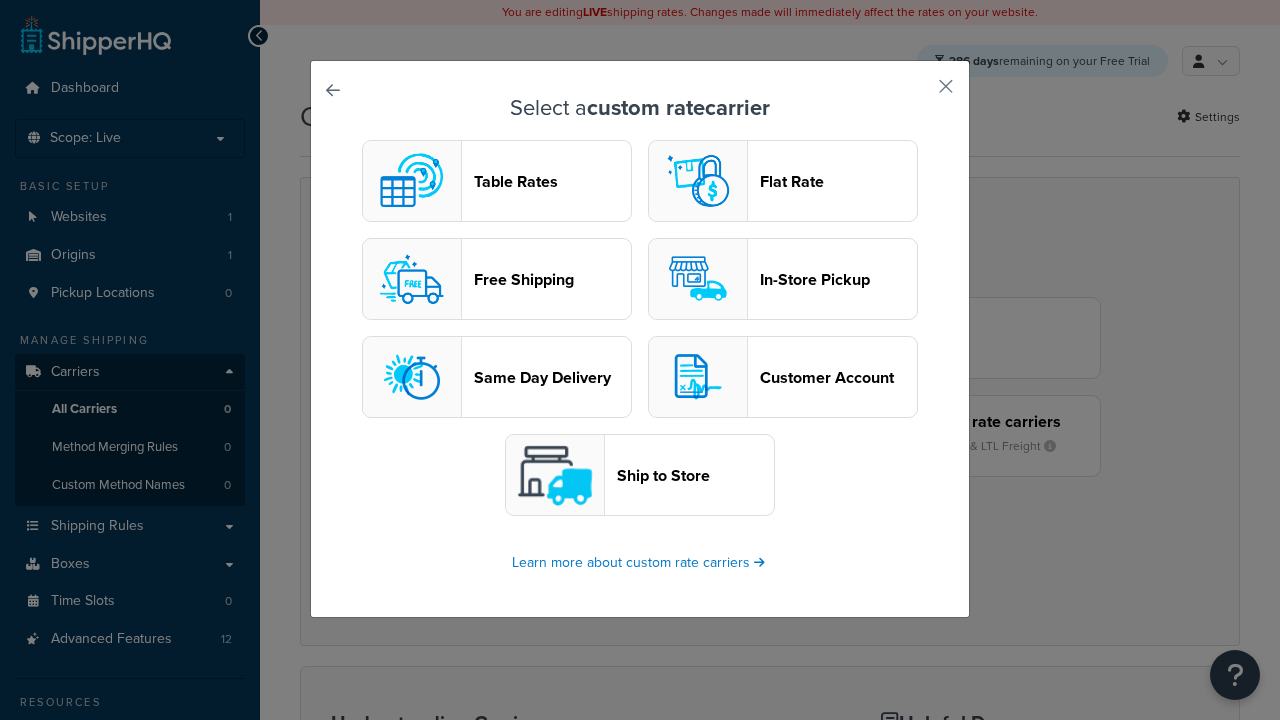 click on "In-Store Pickup" at bounding box center [838, 279] 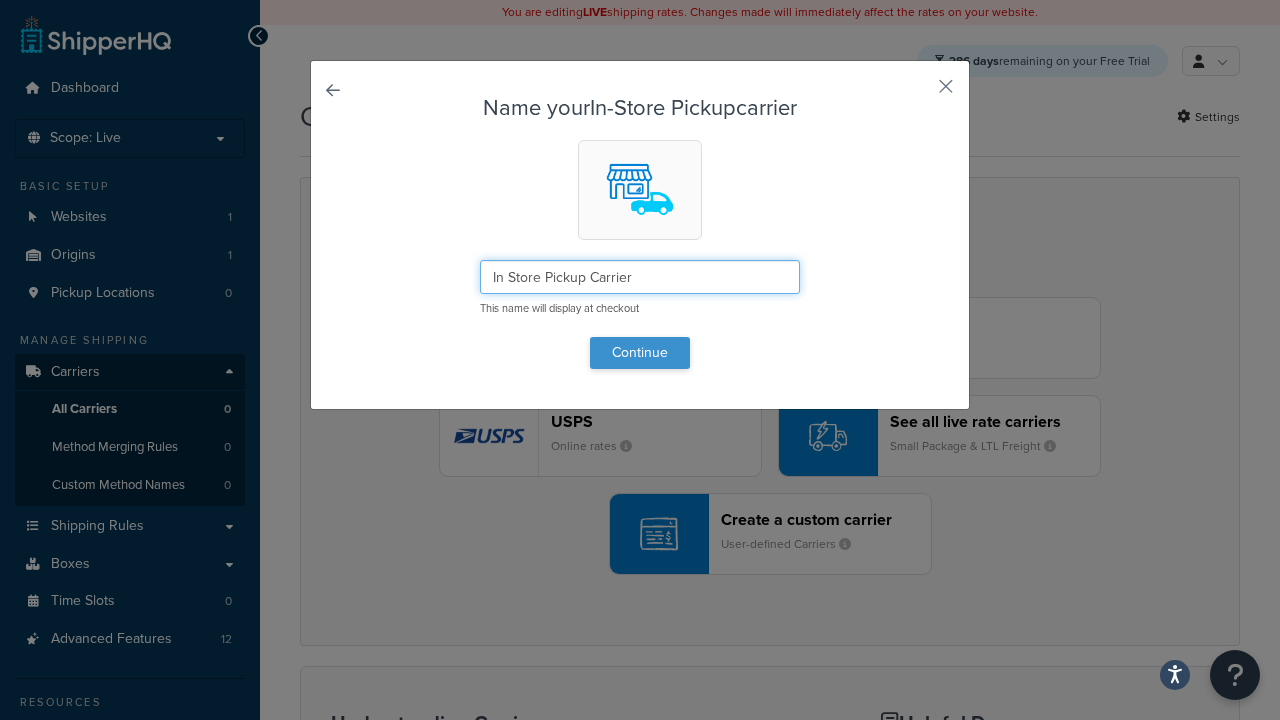 type on "In Store Pickup Carrier" 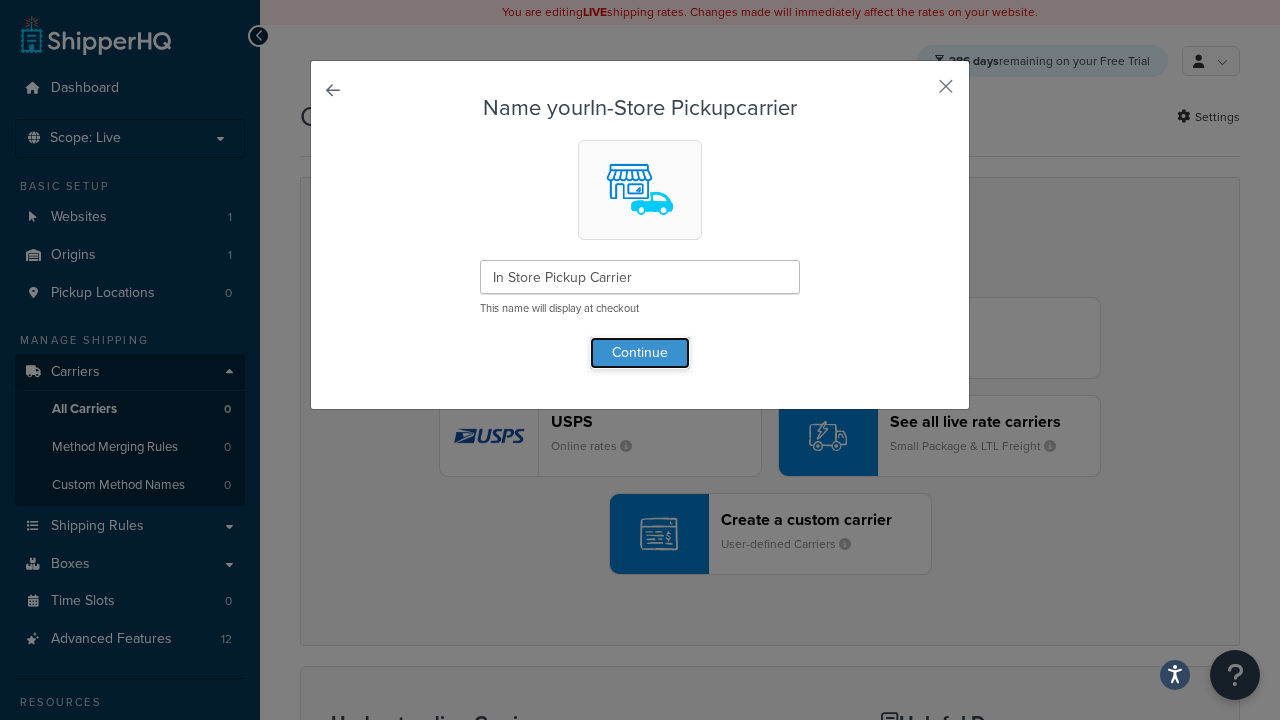 click on "Continue" at bounding box center (640, 353) 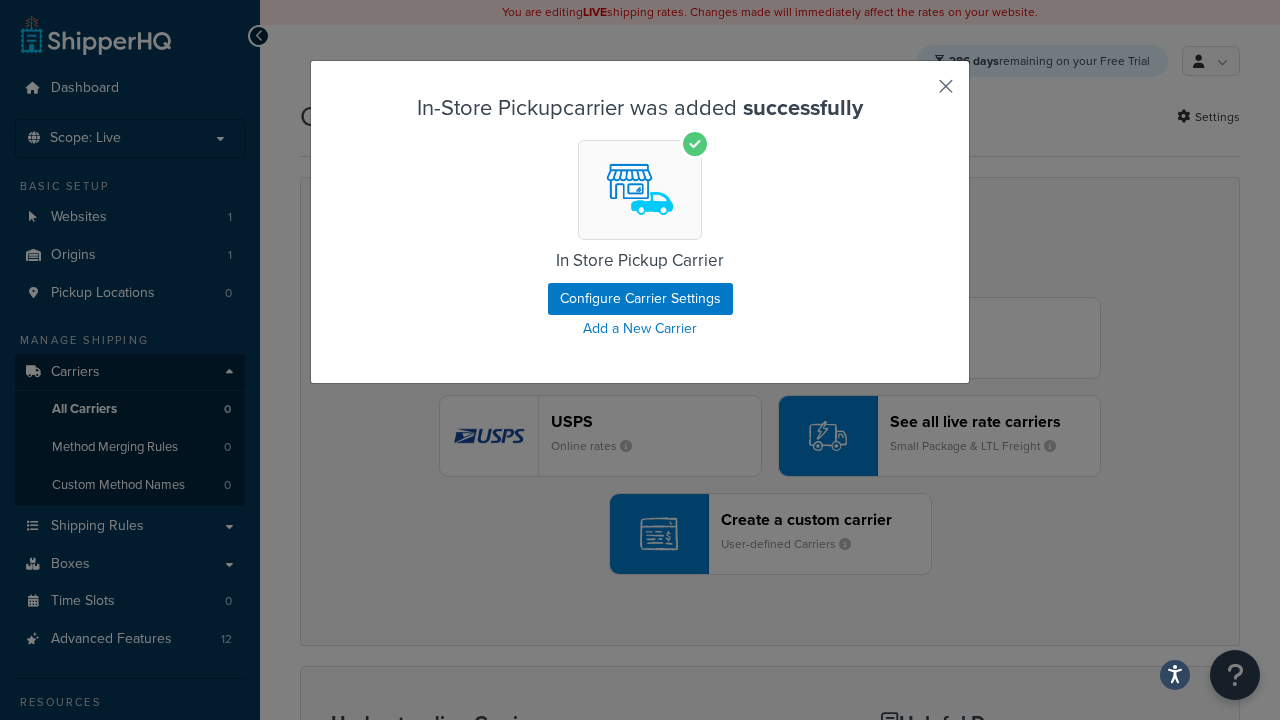 click at bounding box center [916, 93] 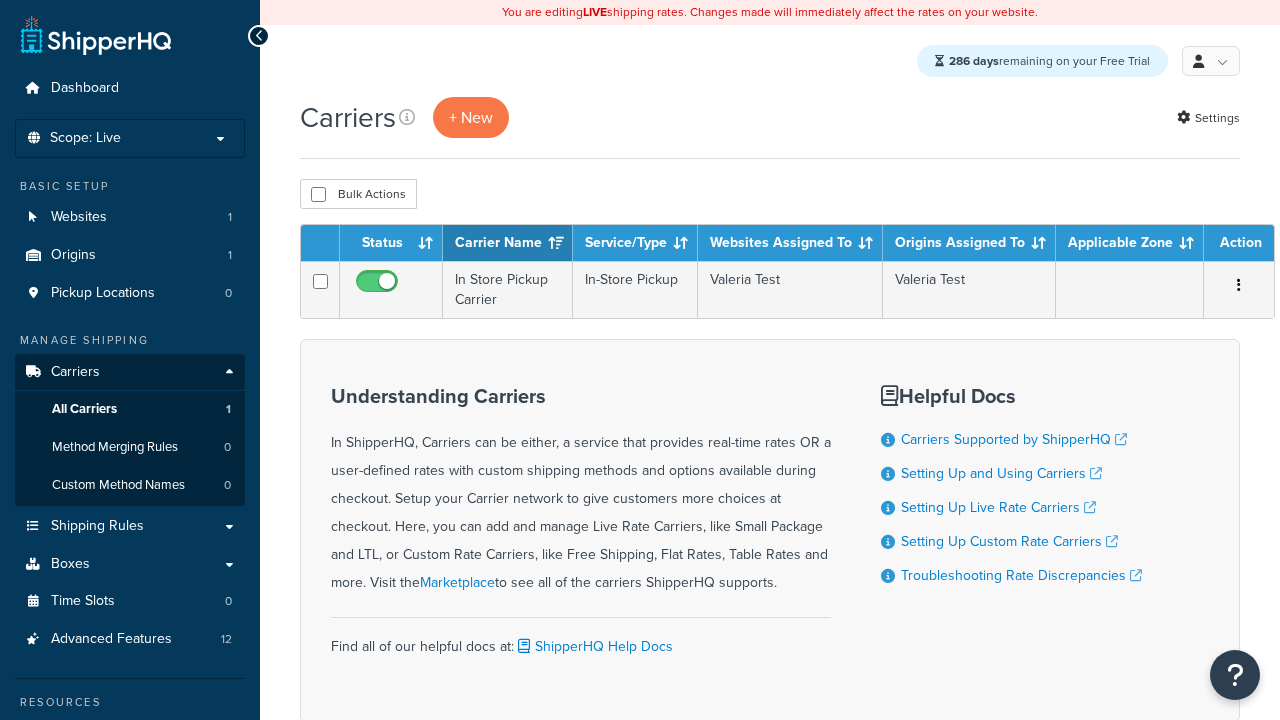scroll, scrollTop: 0, scrollLeft: 0, axis: both 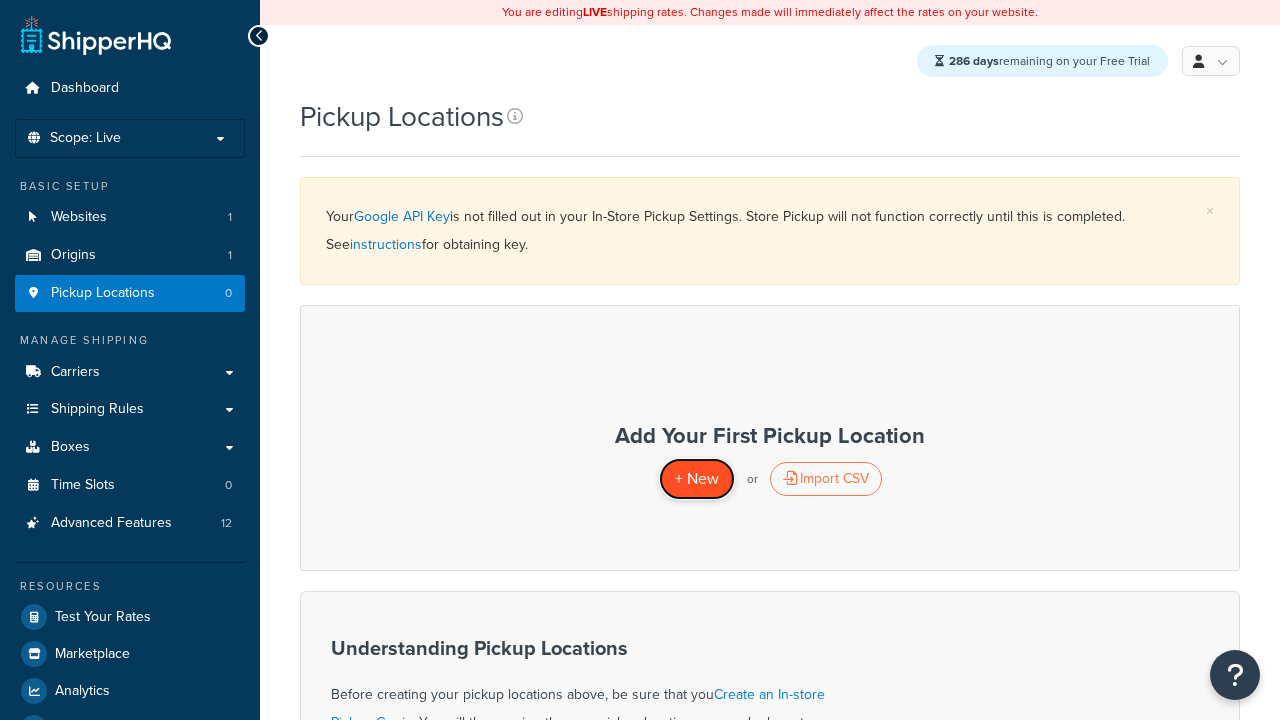 click on "+ New" at bounding box center [697, 478] 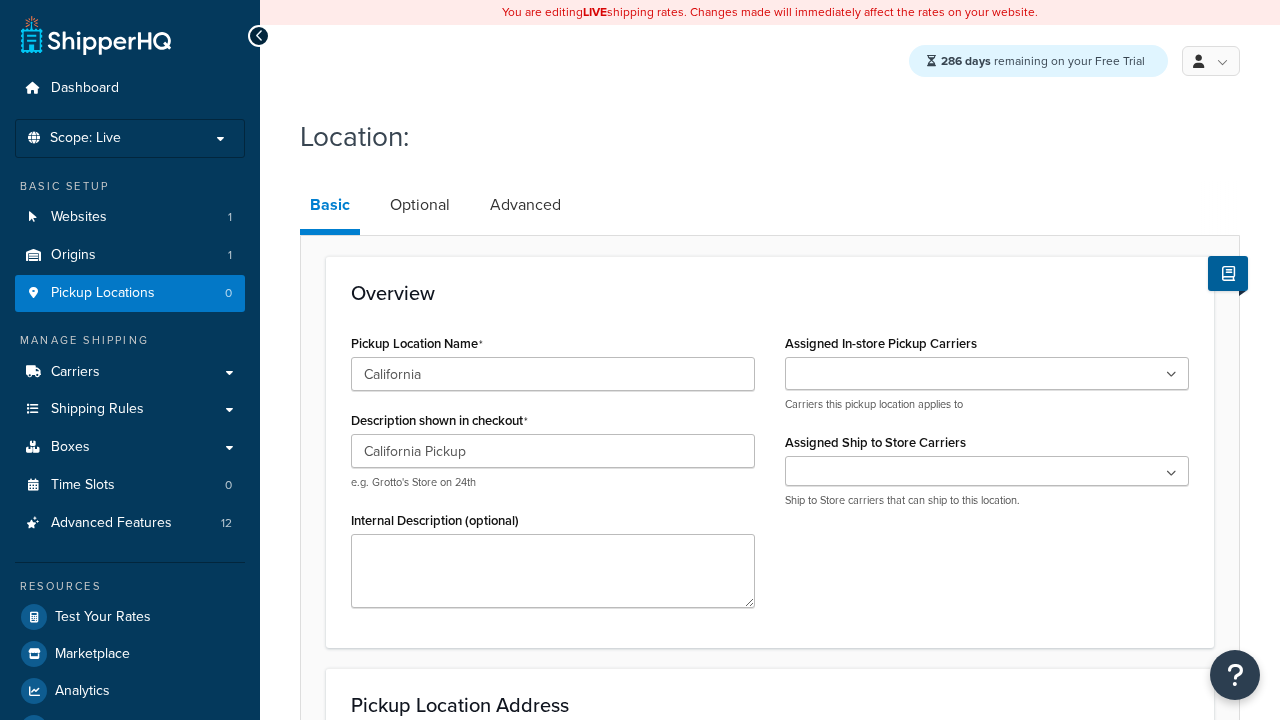 scroll, scrollTop: 0, scrollLeft: 0, axis: both 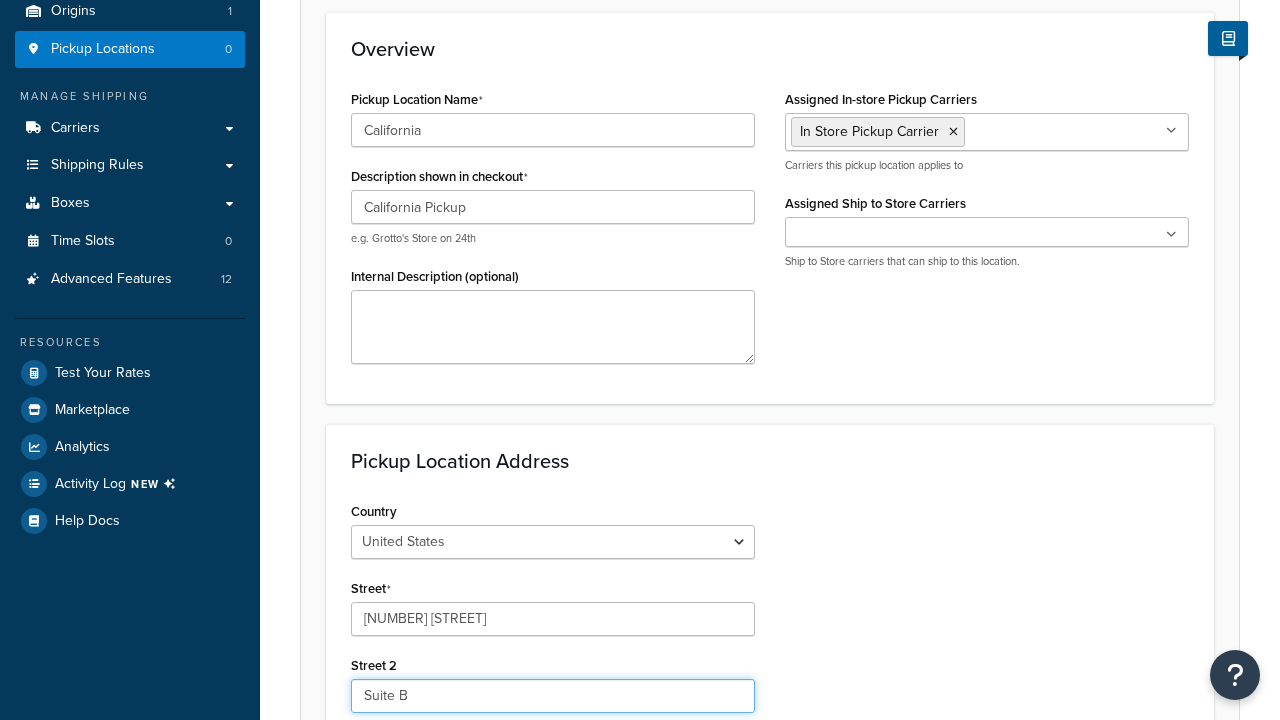 type on "Suite B" 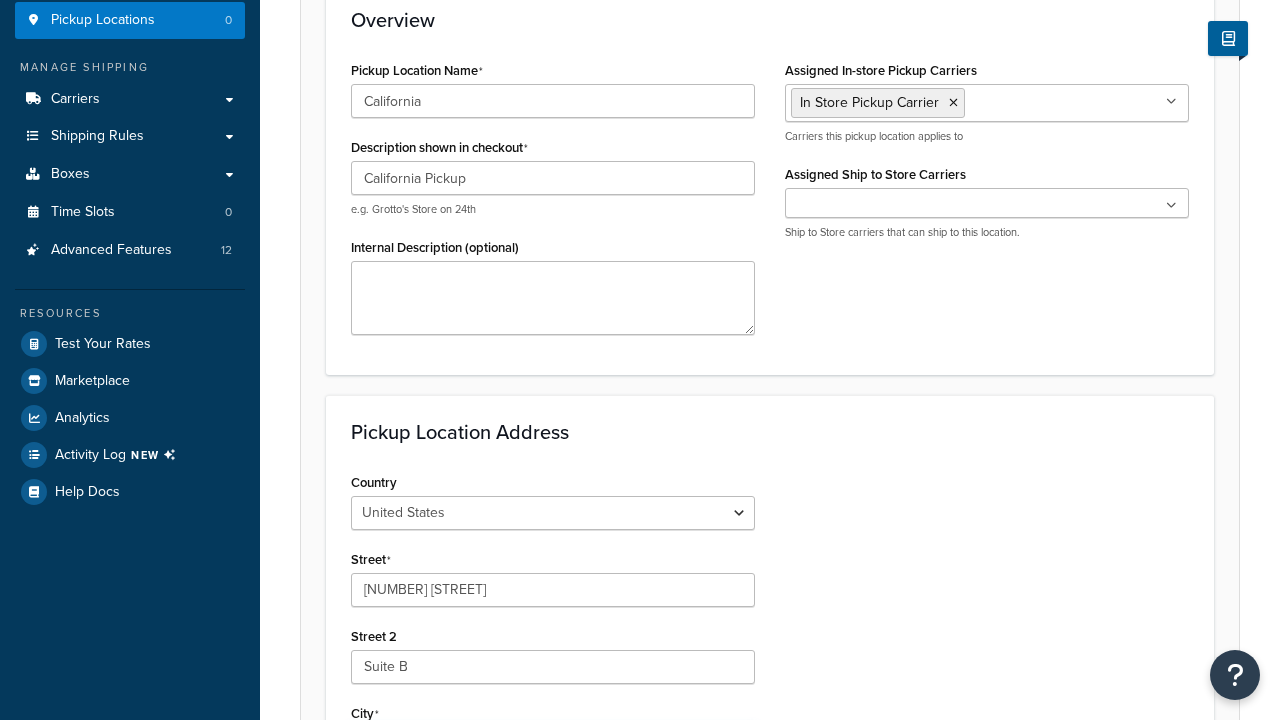 type on "Irvine" 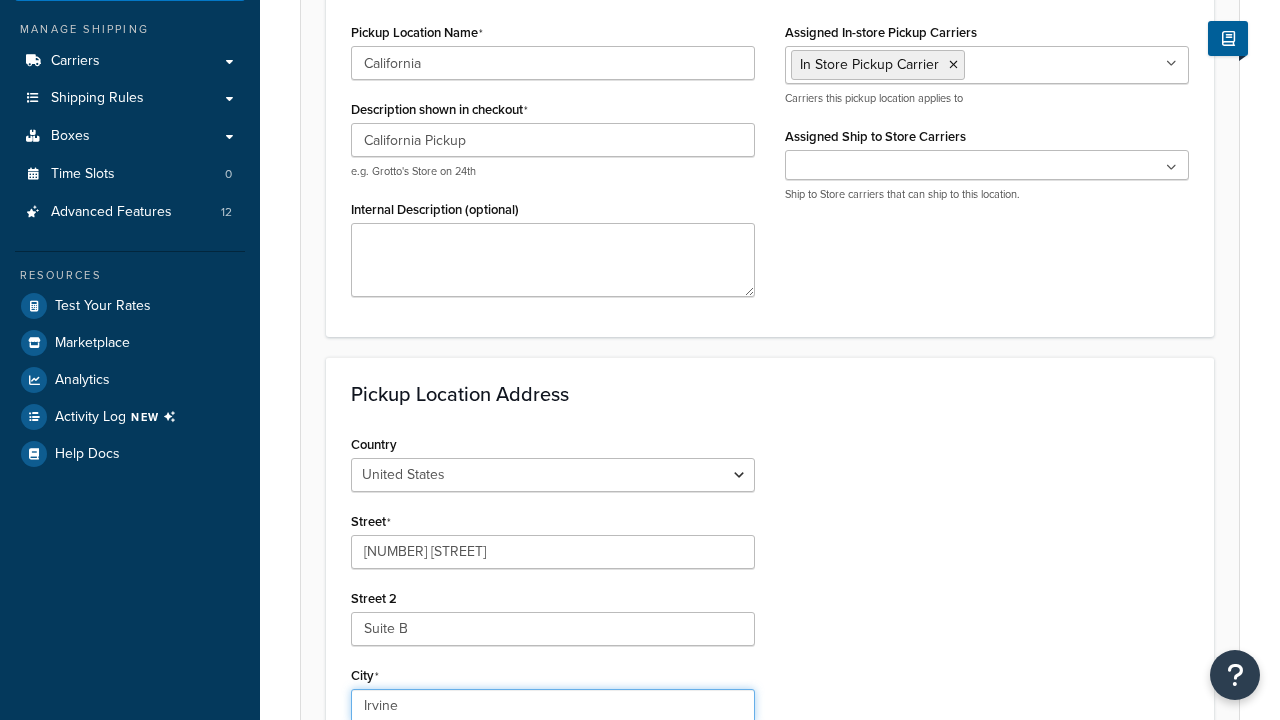 scroll, scrollTop: 0, scrollLeft: 0, axis: both 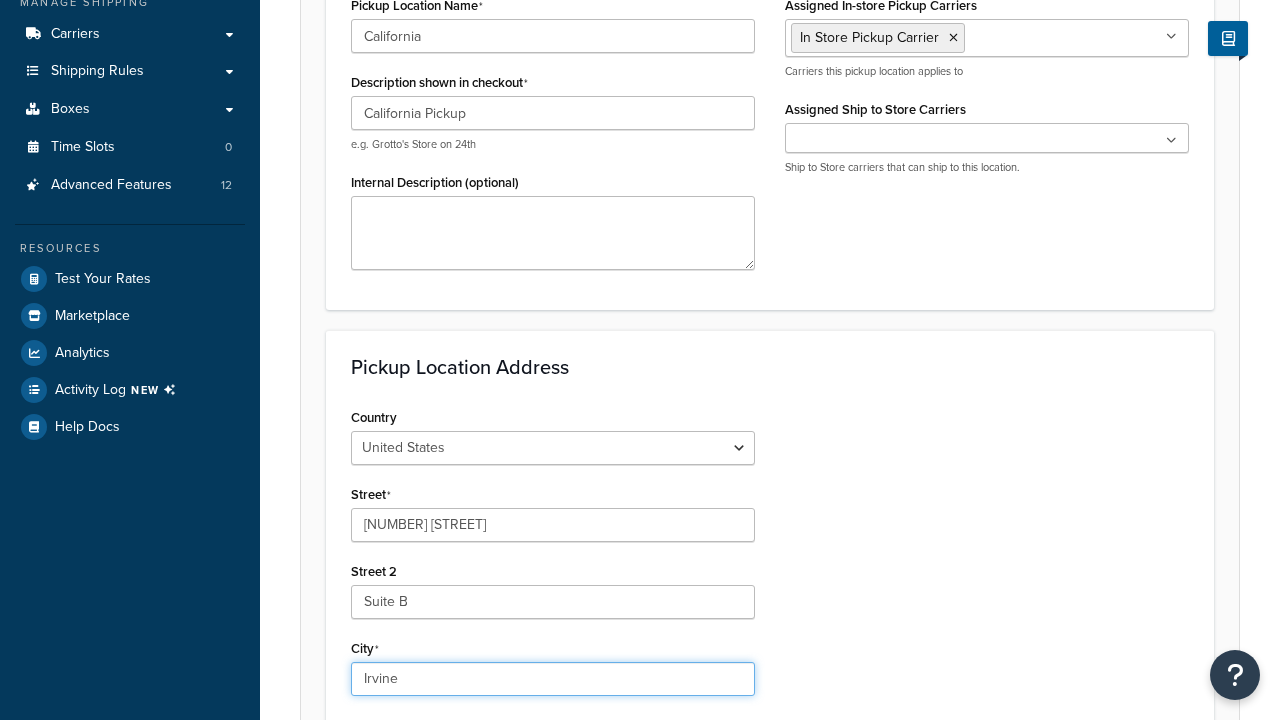 select on "5" 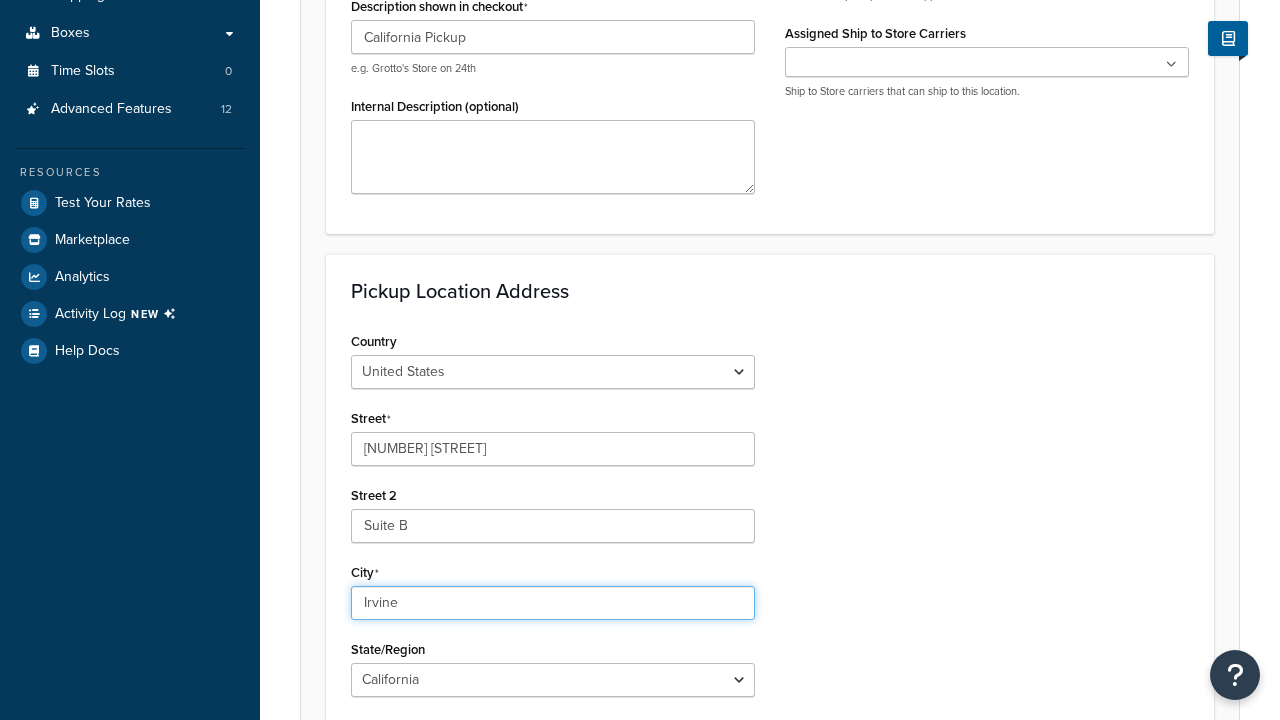 type on "Irvine" 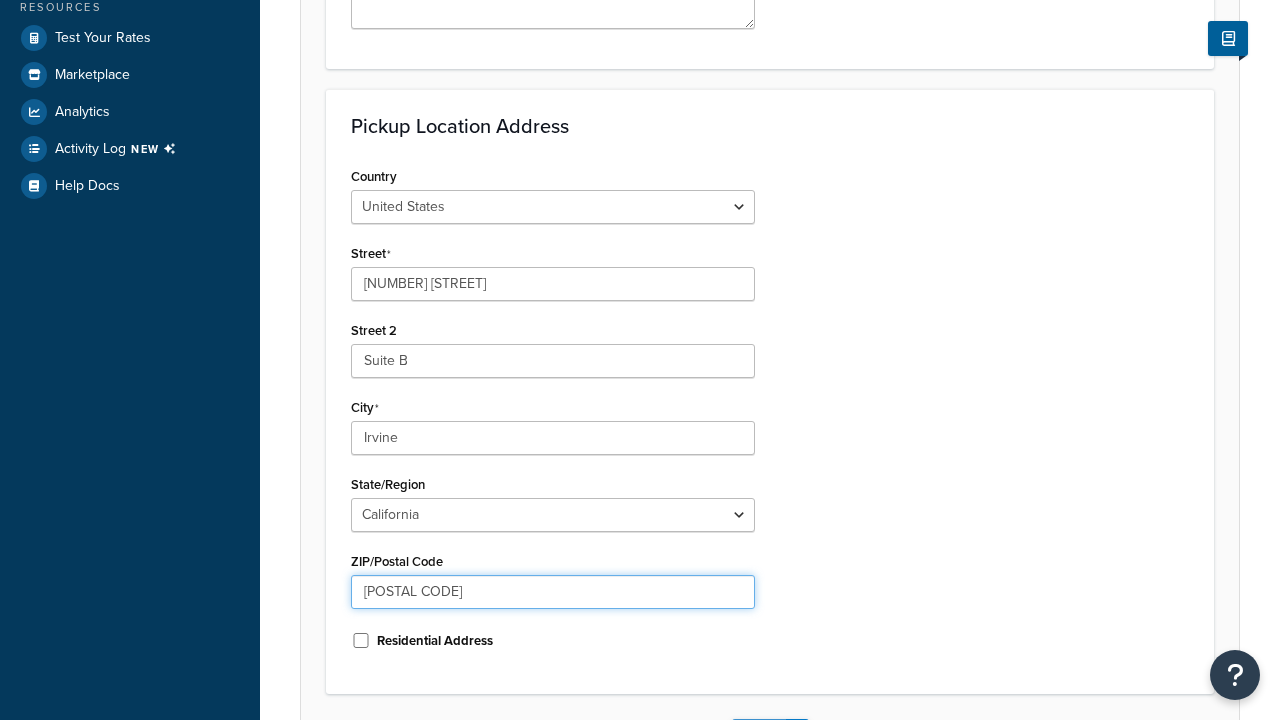 type on "[POSTAL CODE]" 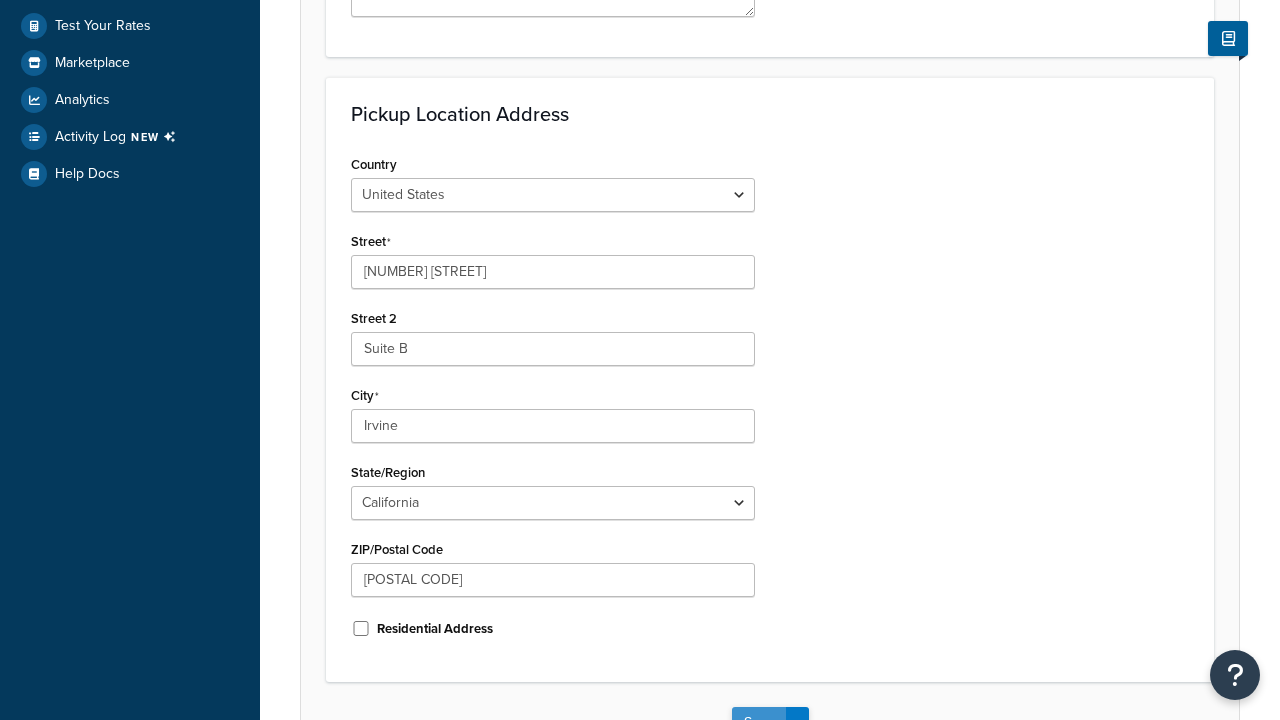 click on "Save" at bounding box center (759, 723) 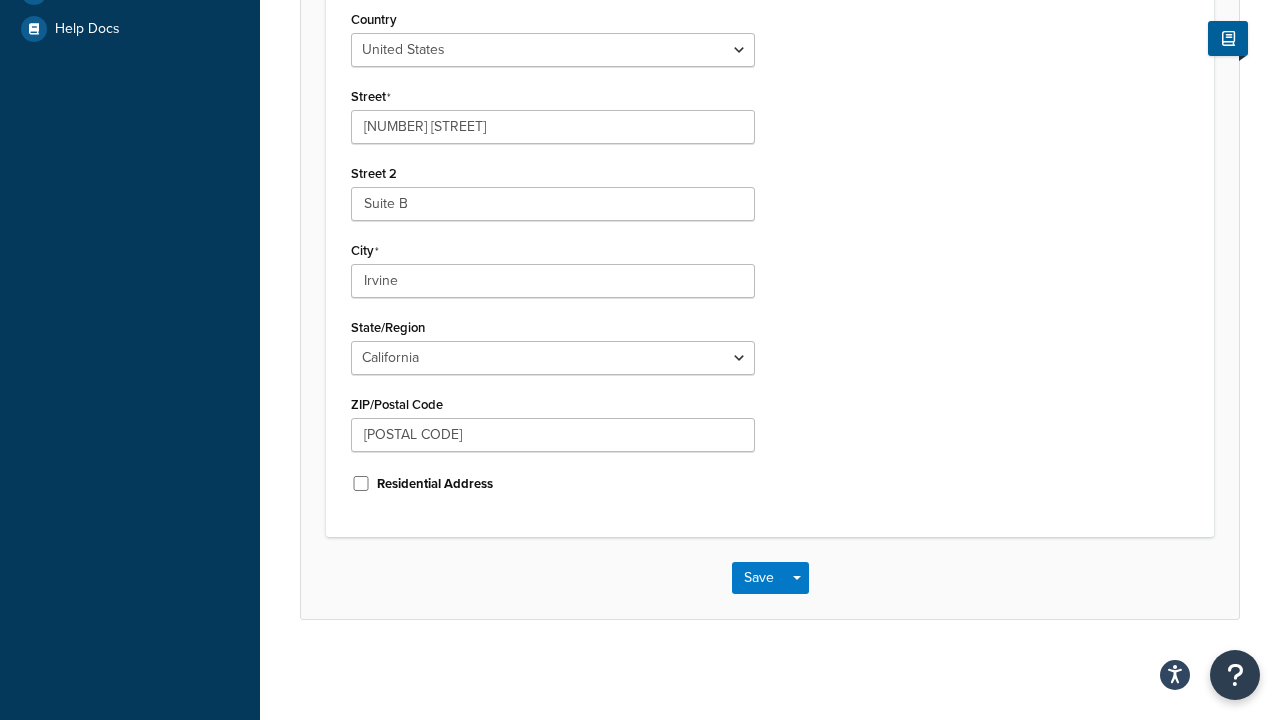 scroll, scrollTop: 0, scrollLeft: 0, axis: both 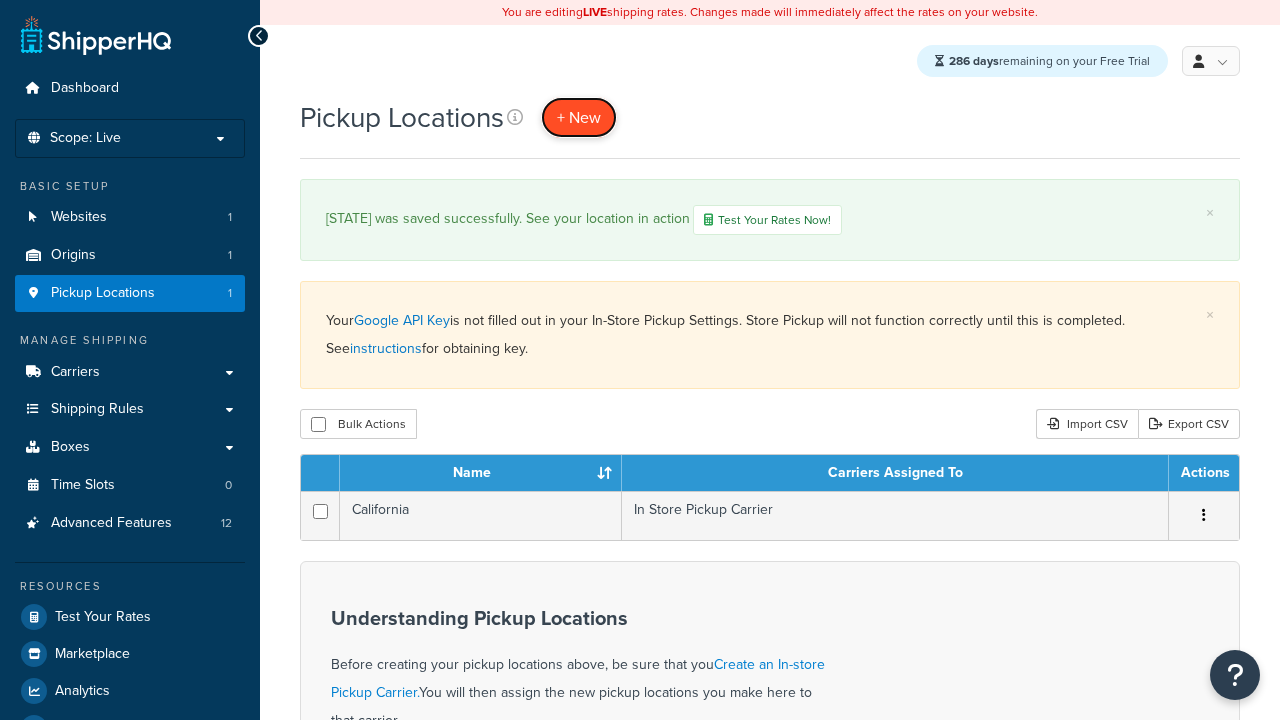 click on "+ New" at bounding box center [579, 117] 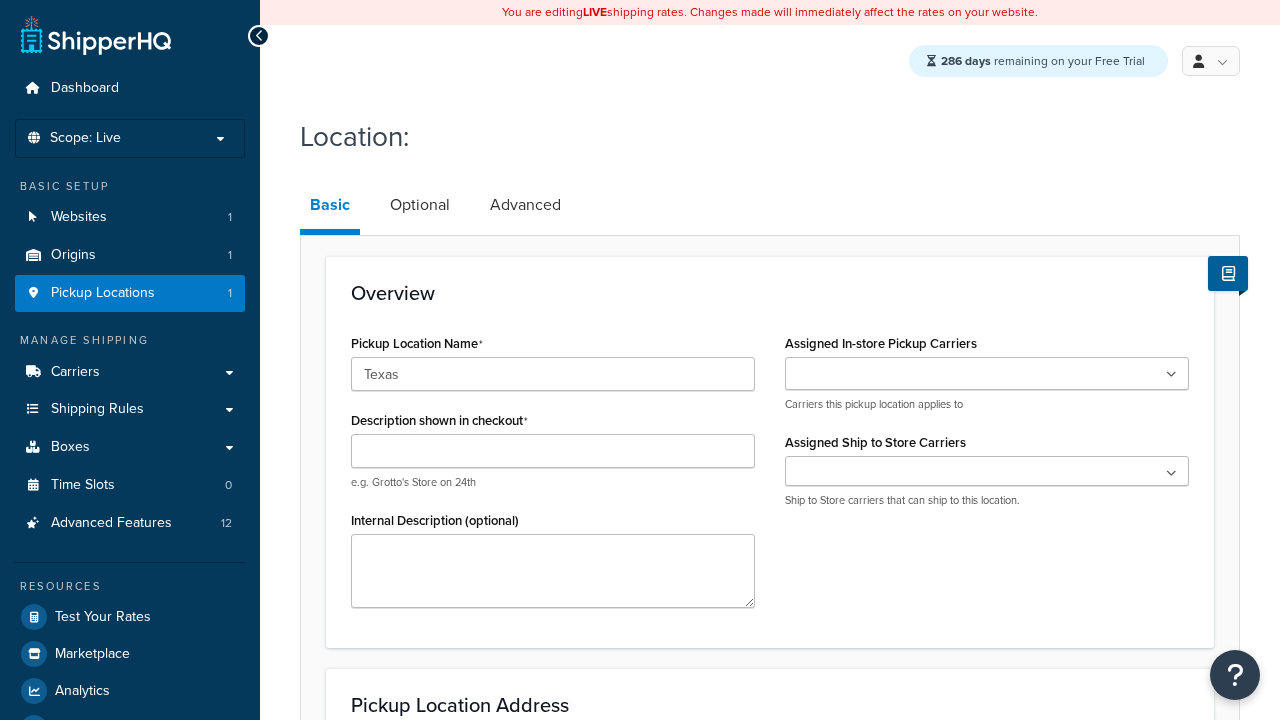 scroll, scrollTop: 0, scrollLeft: 0, axis: both 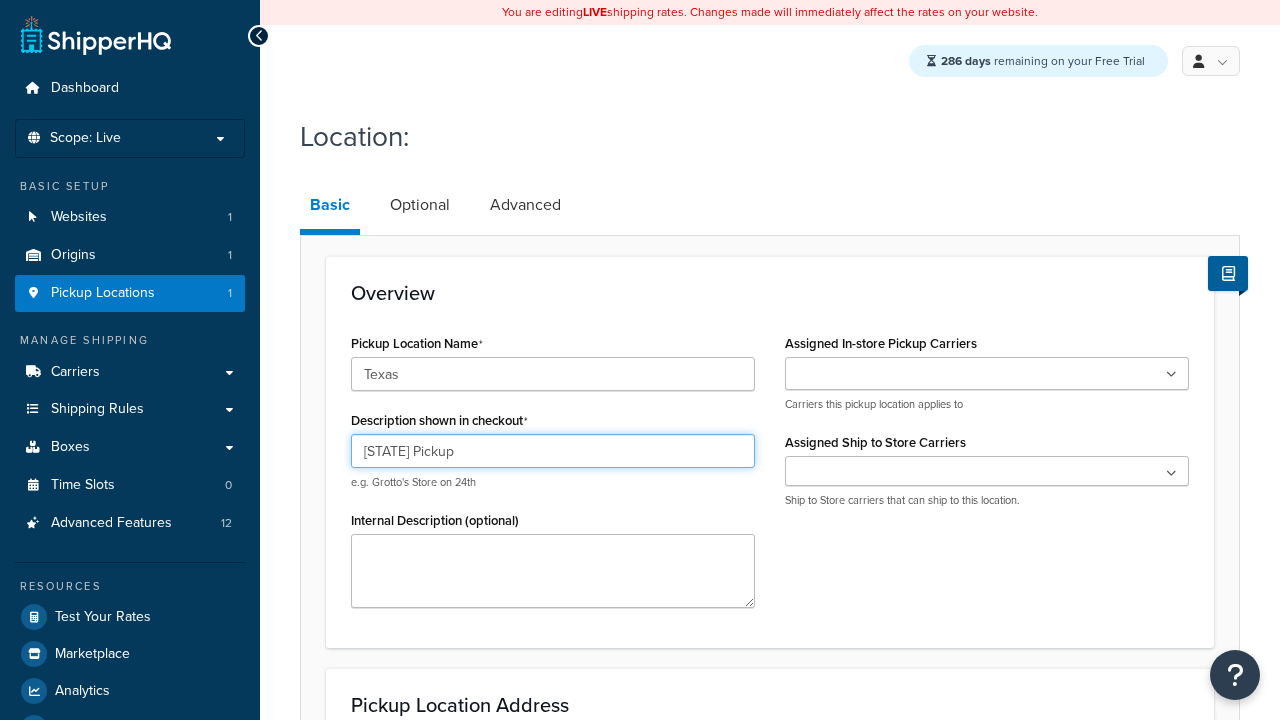 type on "[STATE] Pickup" 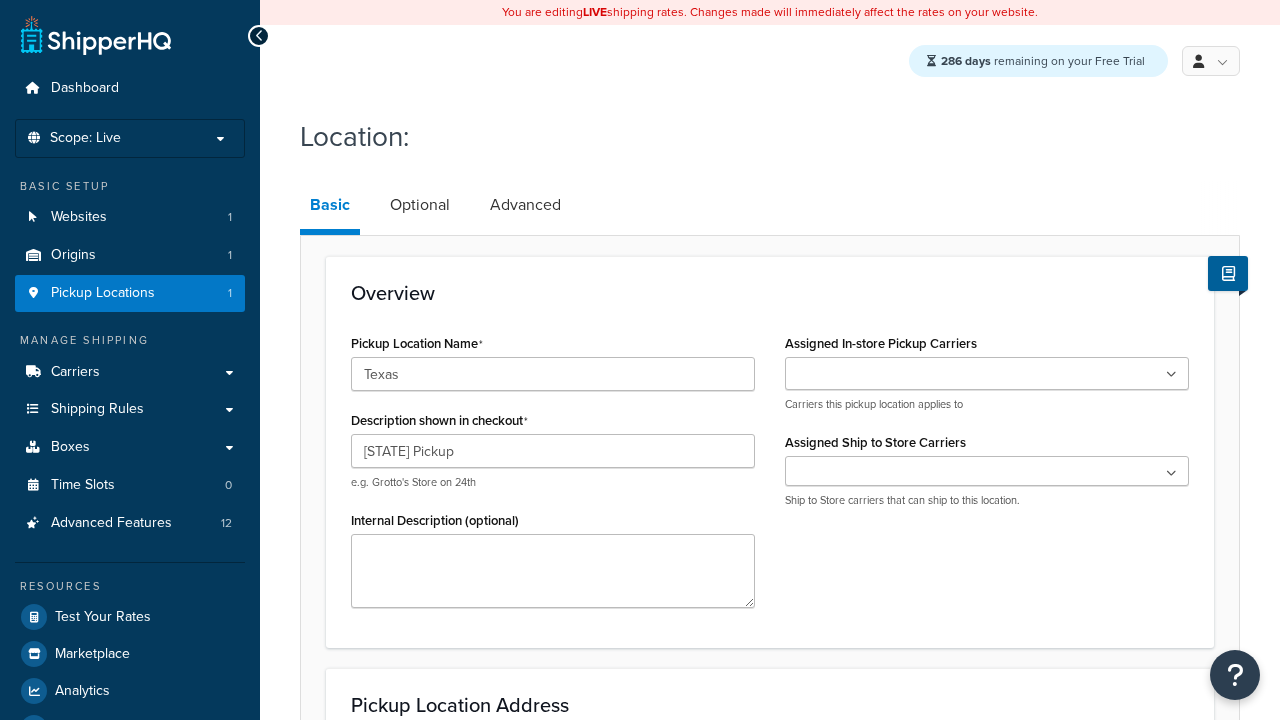 click at bounding box center (987, 373) 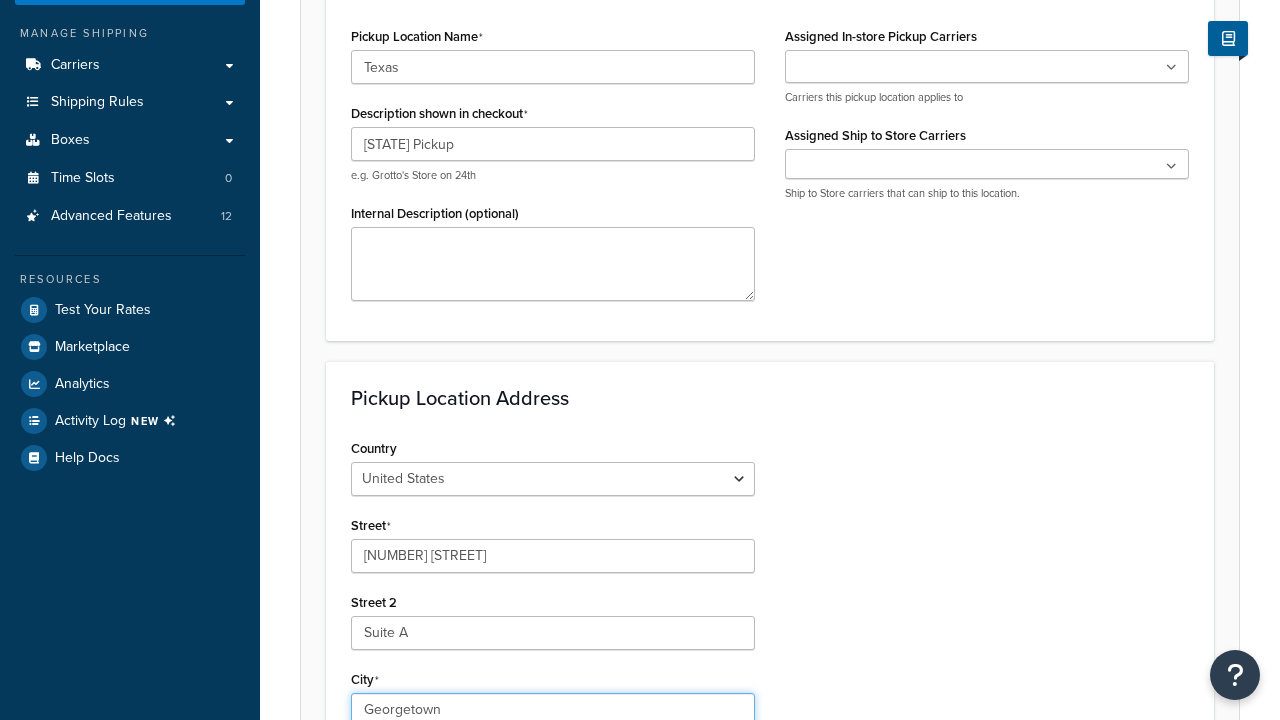 type on "Georgetown" 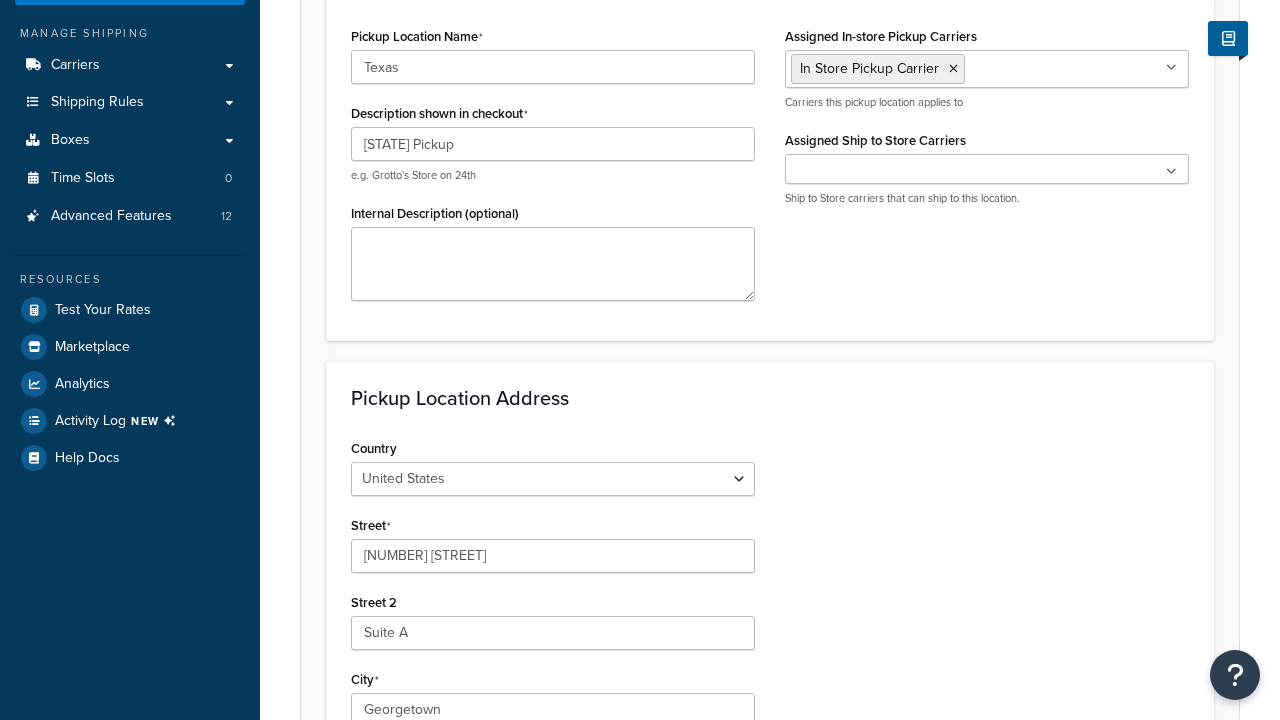 scroll, scrollTop: 737, scrollLeft: 0, axis: vertical 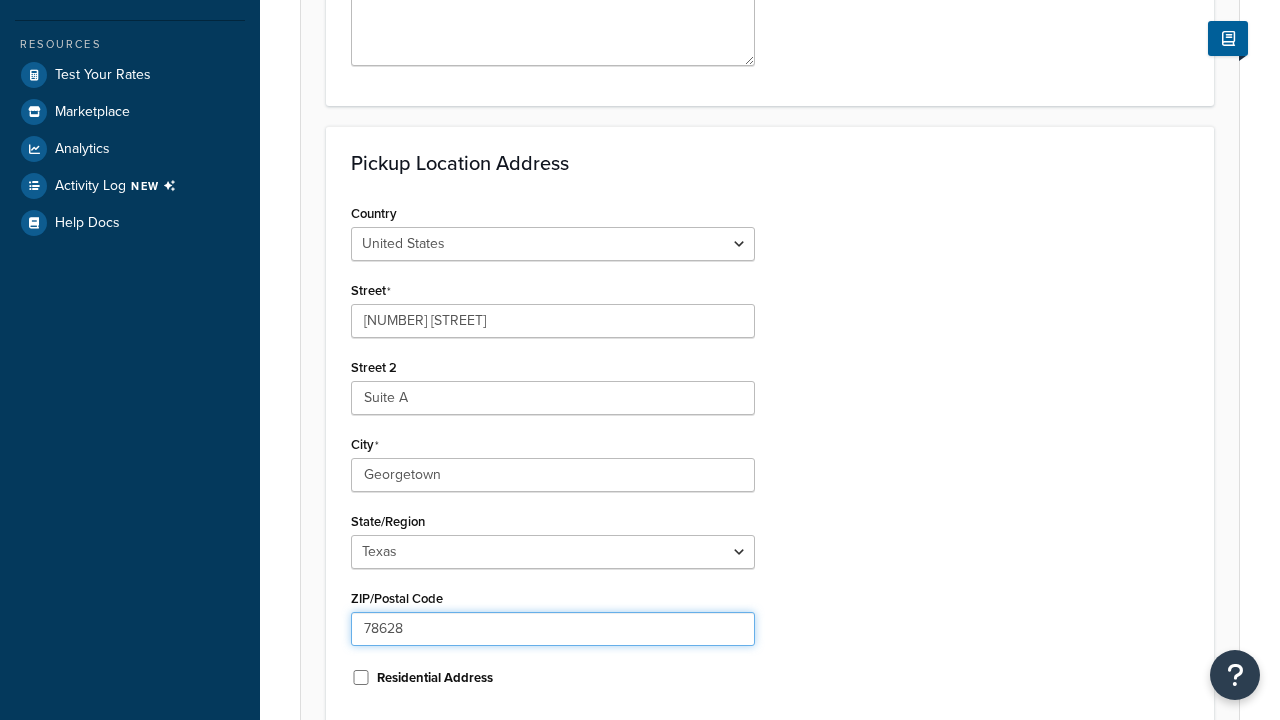 type on "78628" 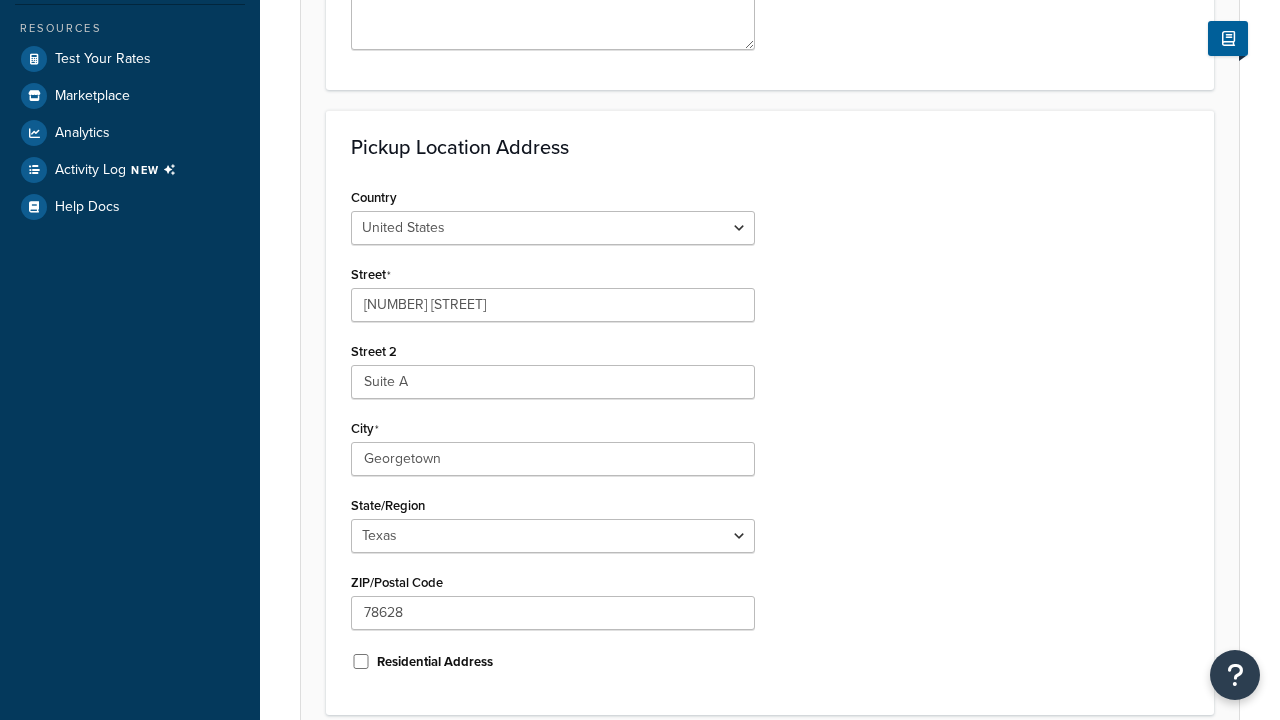 click on "Save" at bounding box center [759, 756] 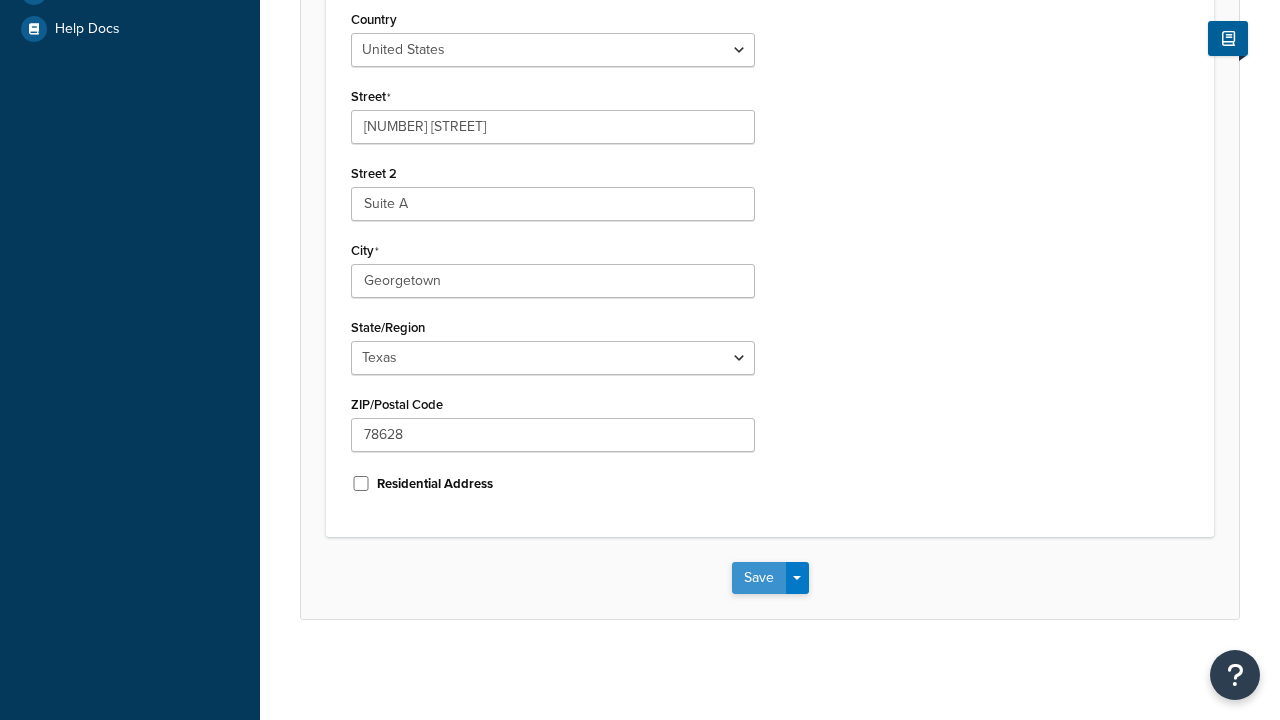 scroll, scrollTop: 0, scrollLeft: 0, axis: both 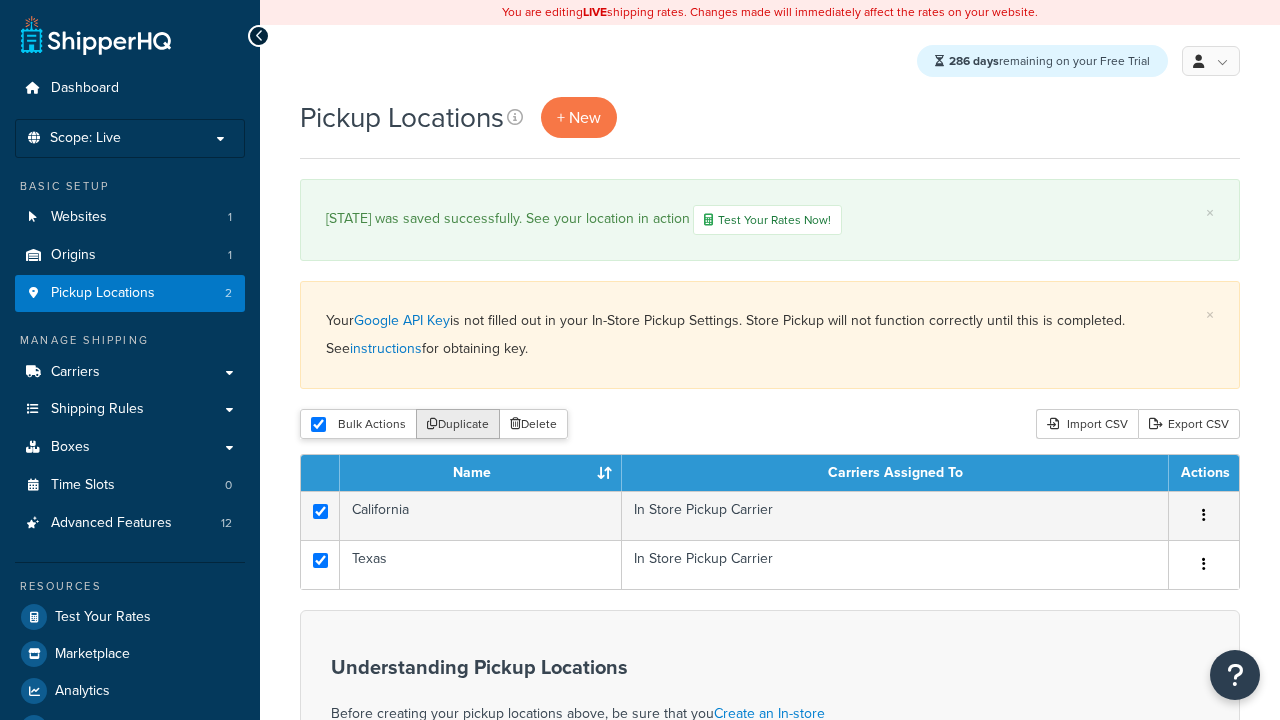 click on "Duplicate" at bounding box center (458, 424) 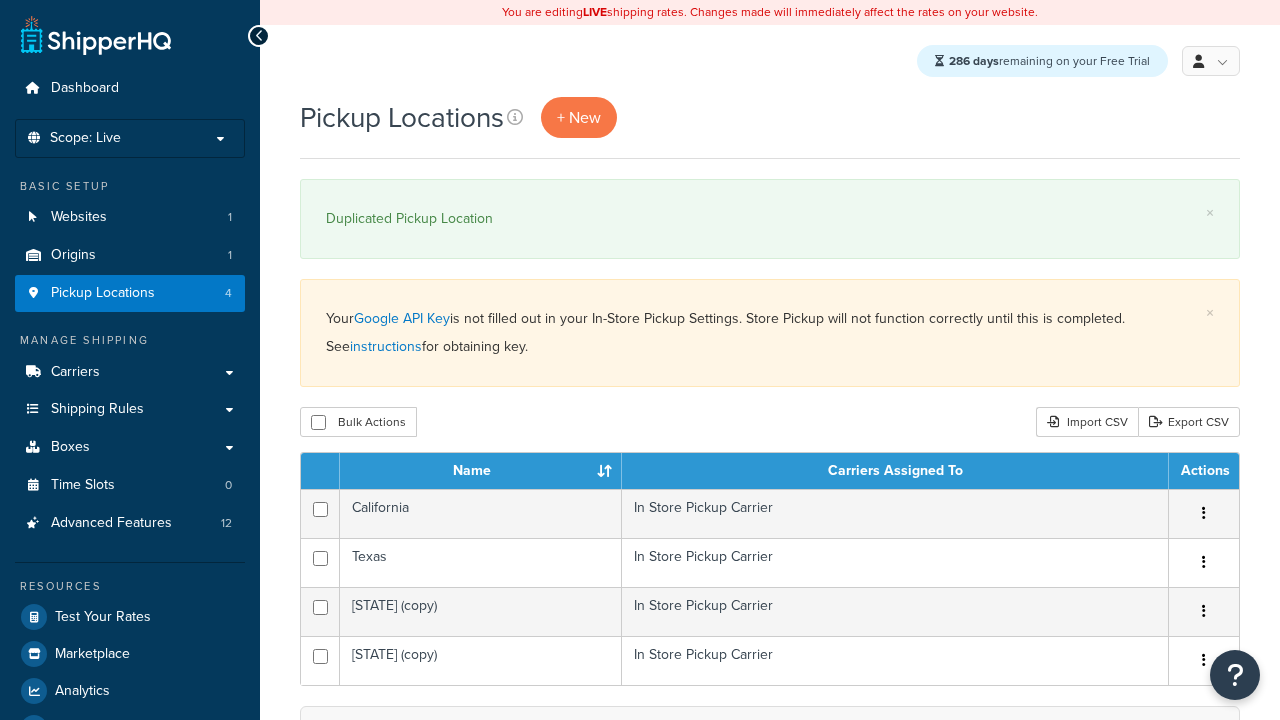 scroll, scrollTop: 0, scrollLeft: 0, axis: both 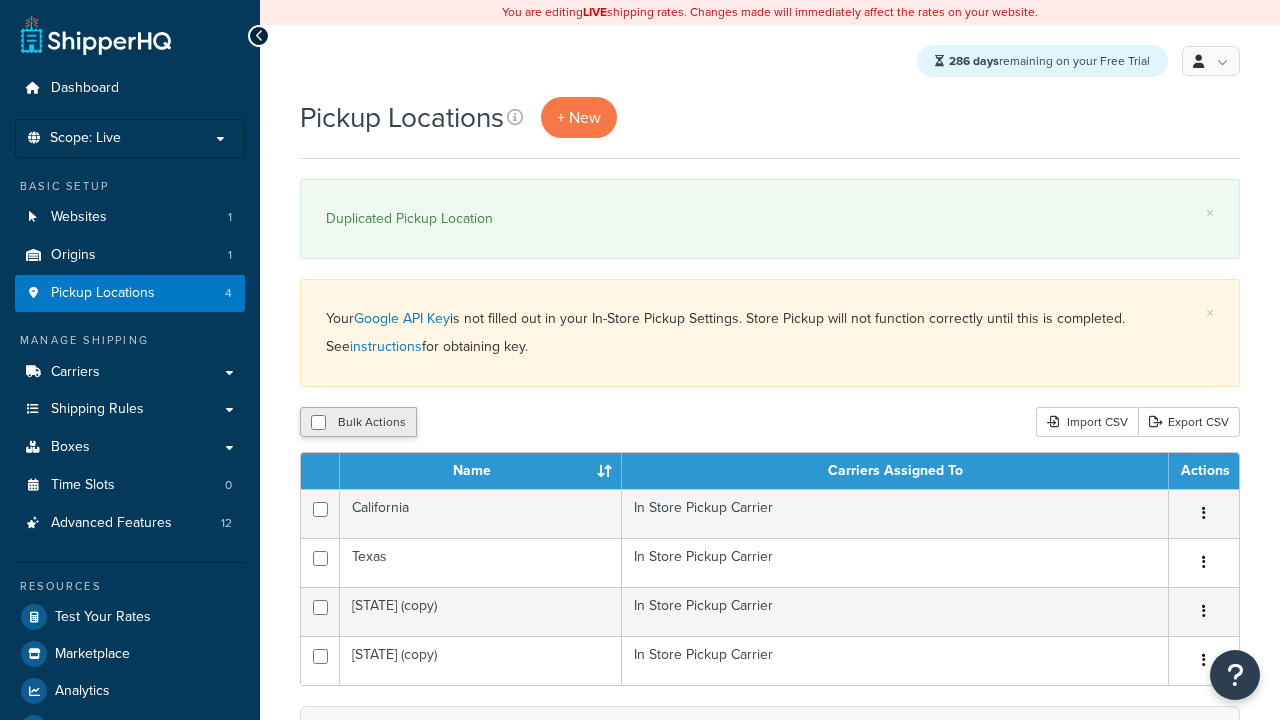 click at bounding box center (318, 422) 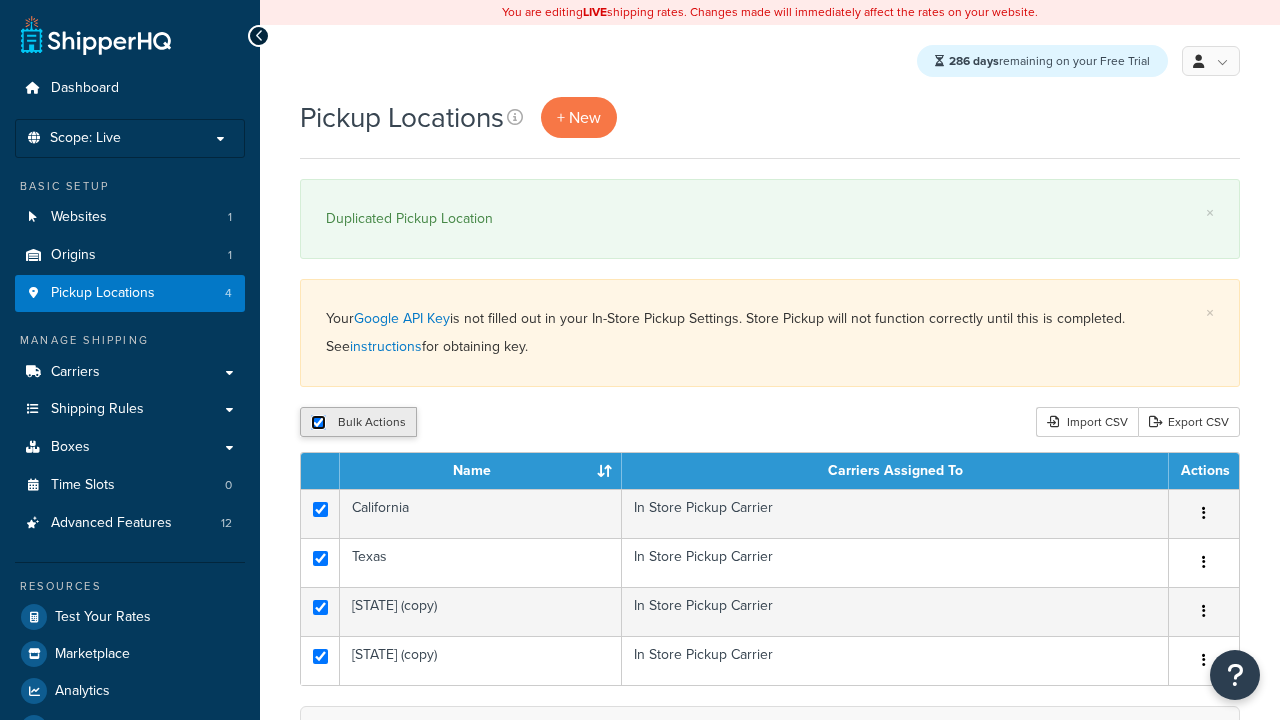 checkbox on "true" 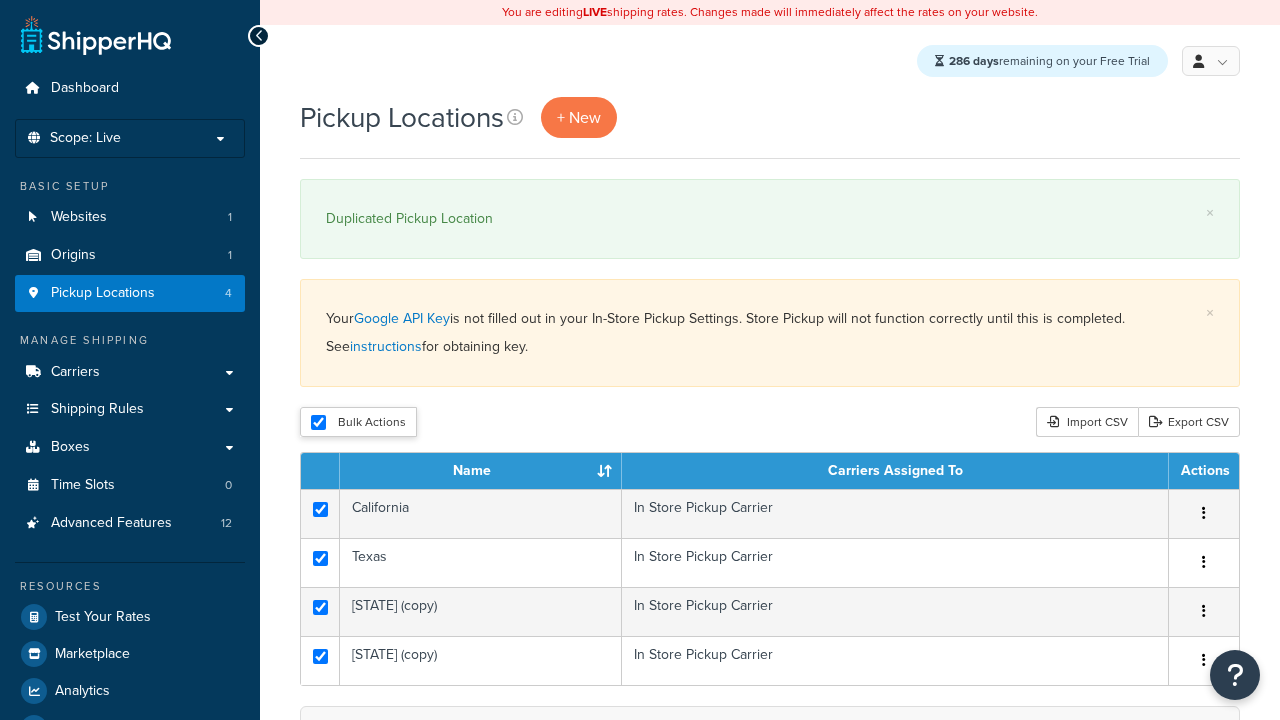 click on "Delete" at bounding box center (0, 0) 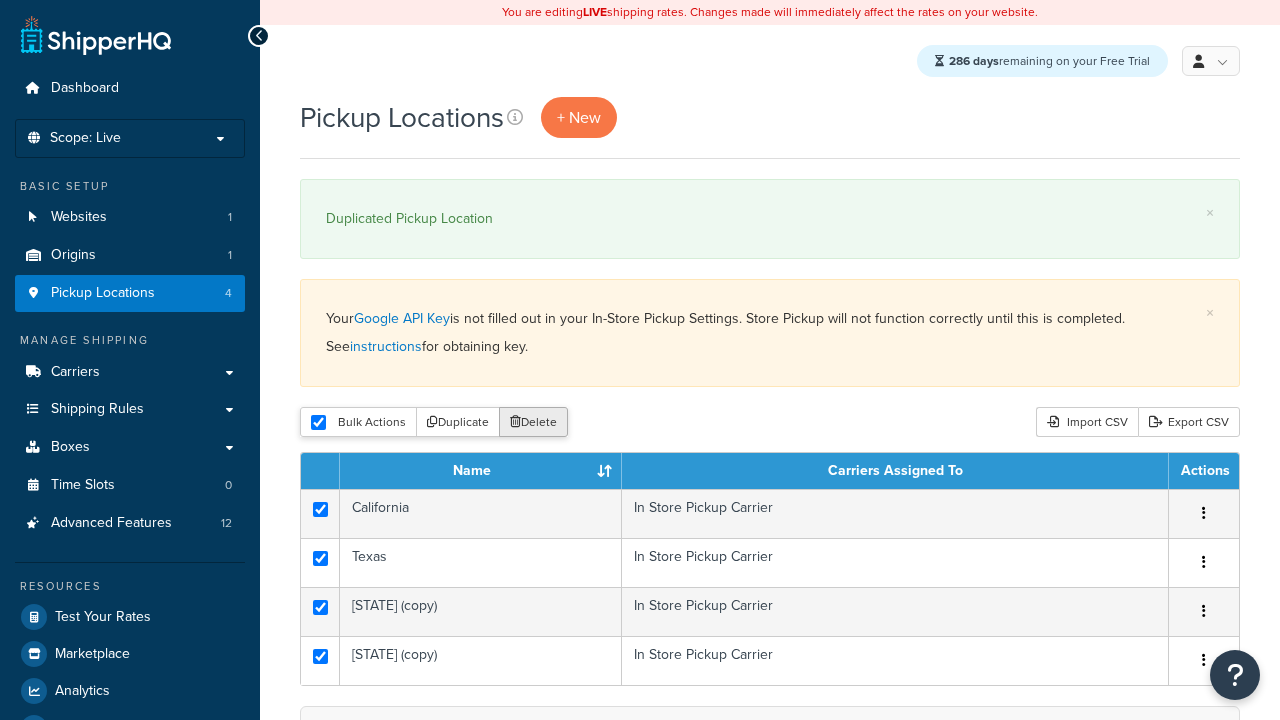 scroll, scrollTop: 0, scrollLeft: 0, axis: both 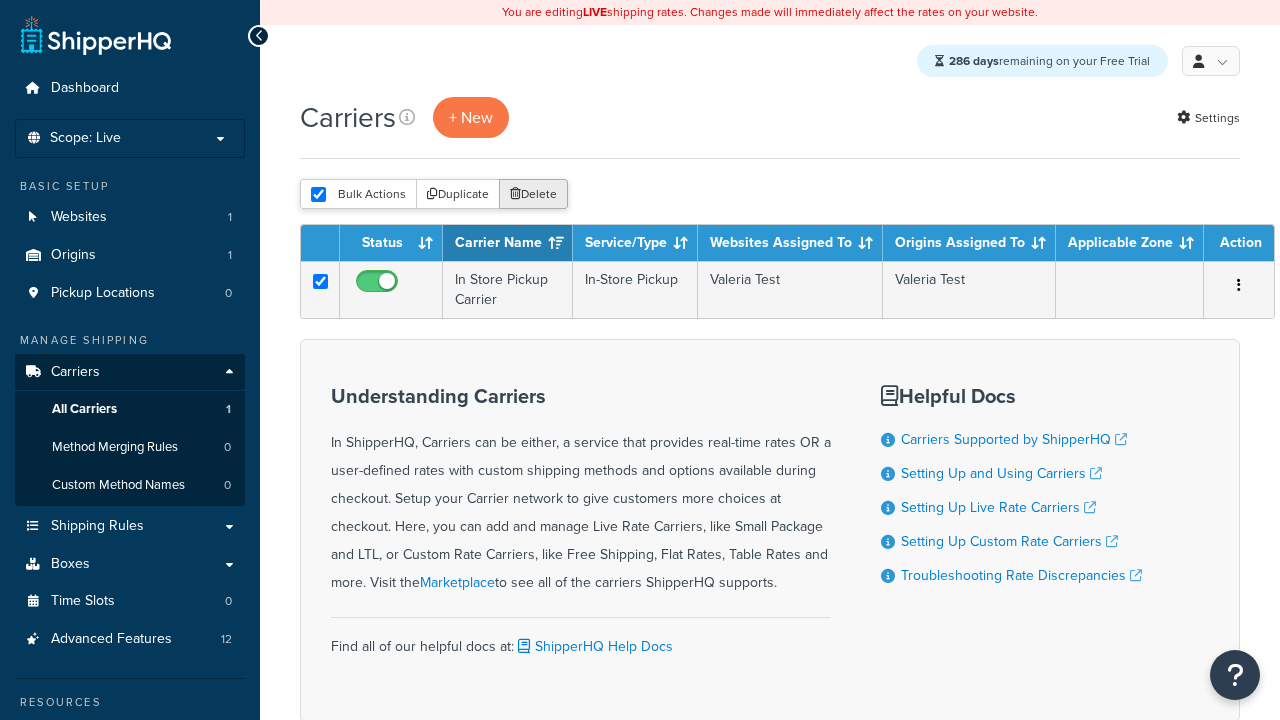 click on "Delete" at bounding box center [533, 194] 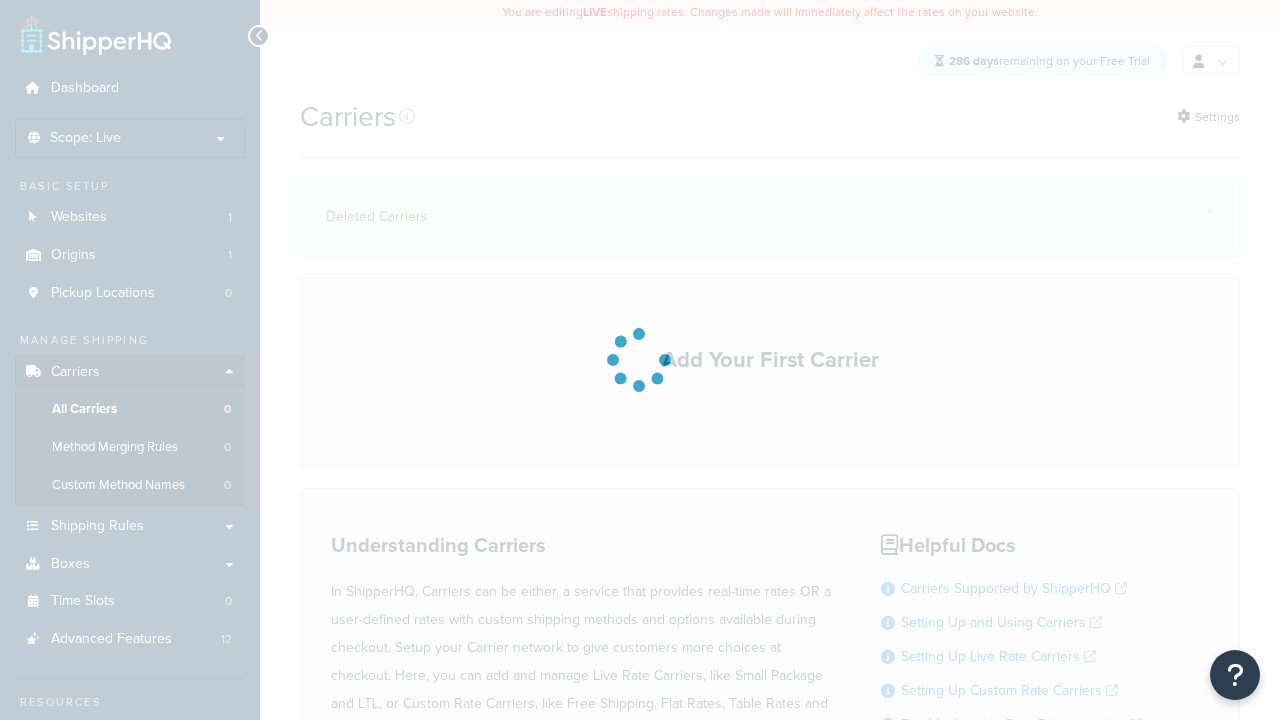 scroll, scrollTop: 0, scrollLeft: 0, axis: both 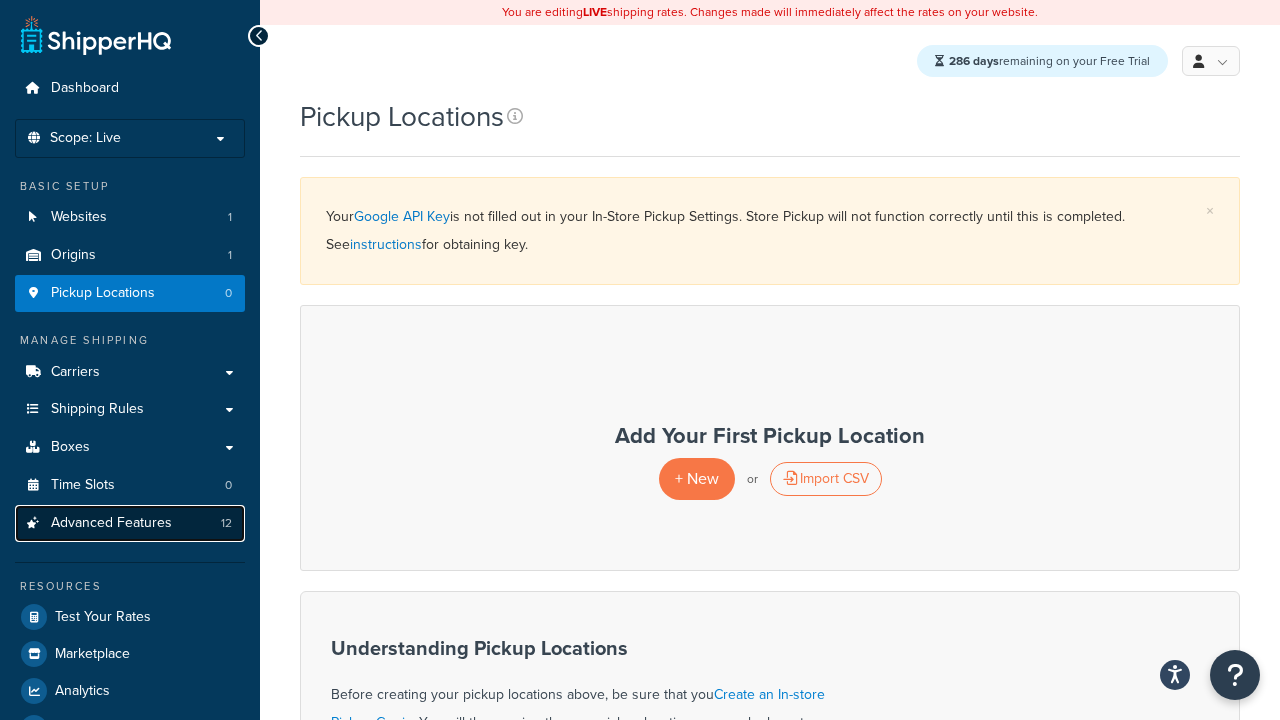click on "Advanced Features
12" at bounding box center [130, 523] 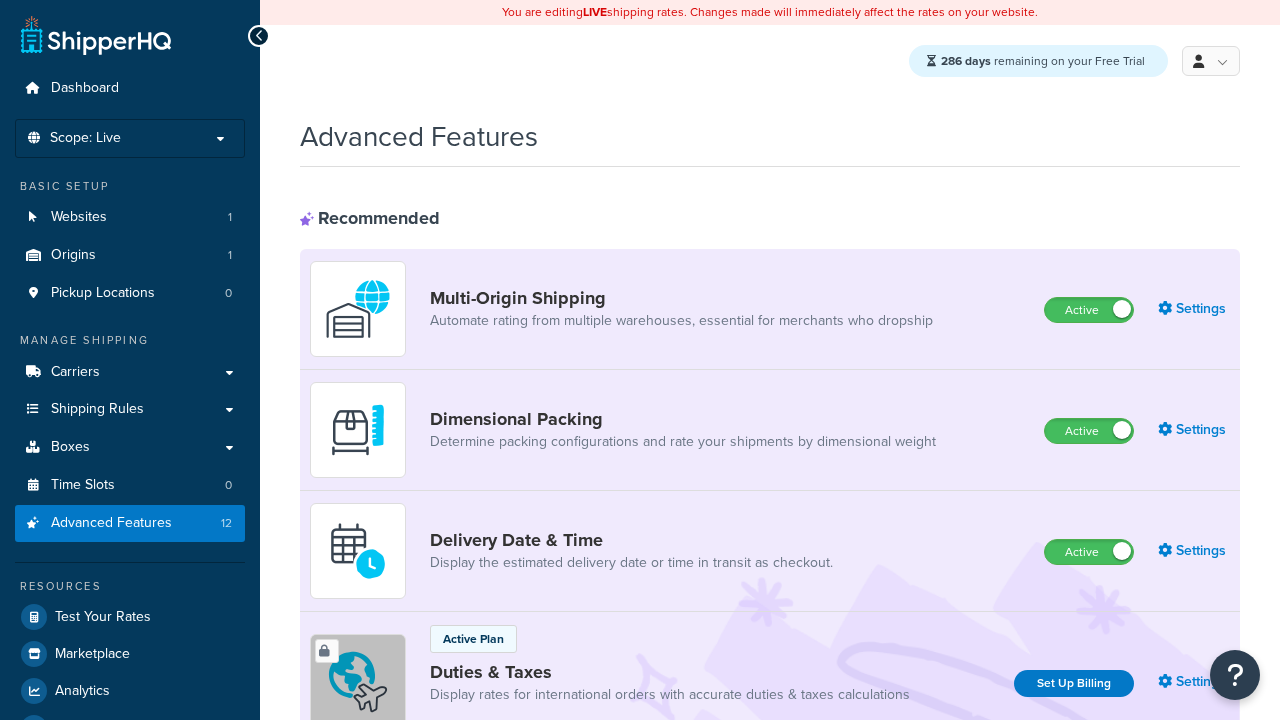 scroll, scrollTop: 0, scrollLeft: 0, axis: both 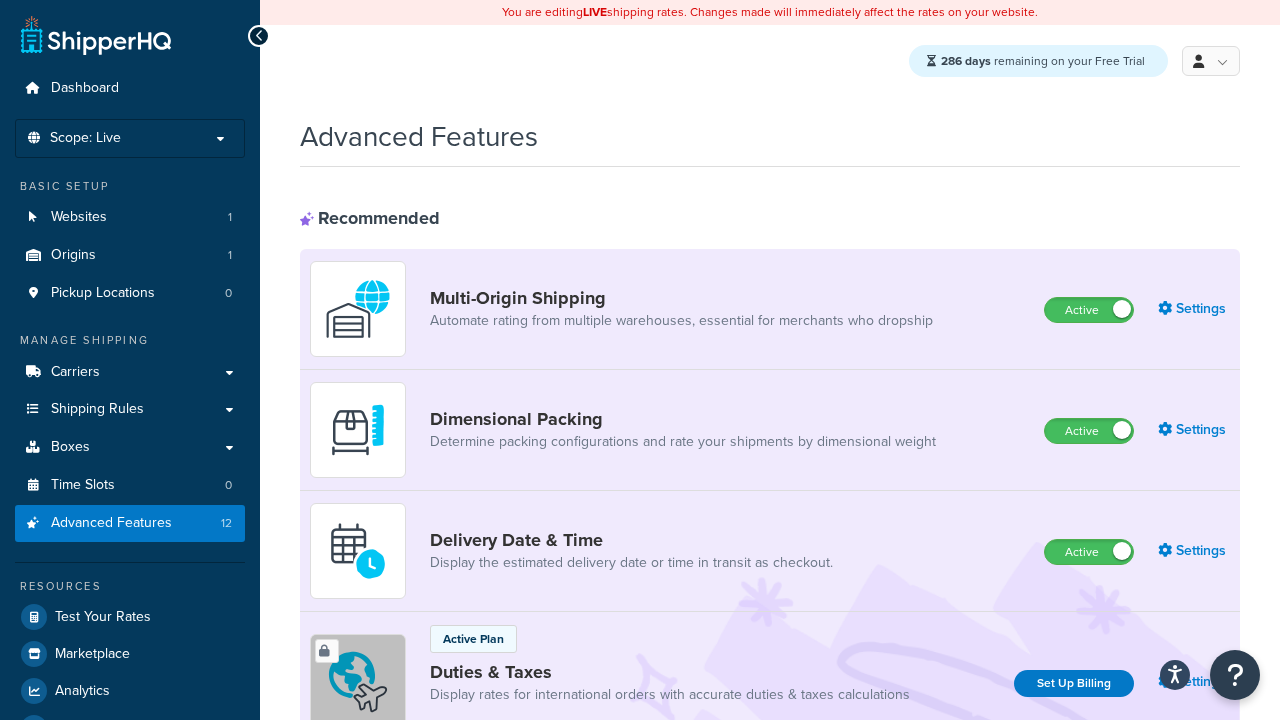 click on "Active" at bounding box center [1089, 310] 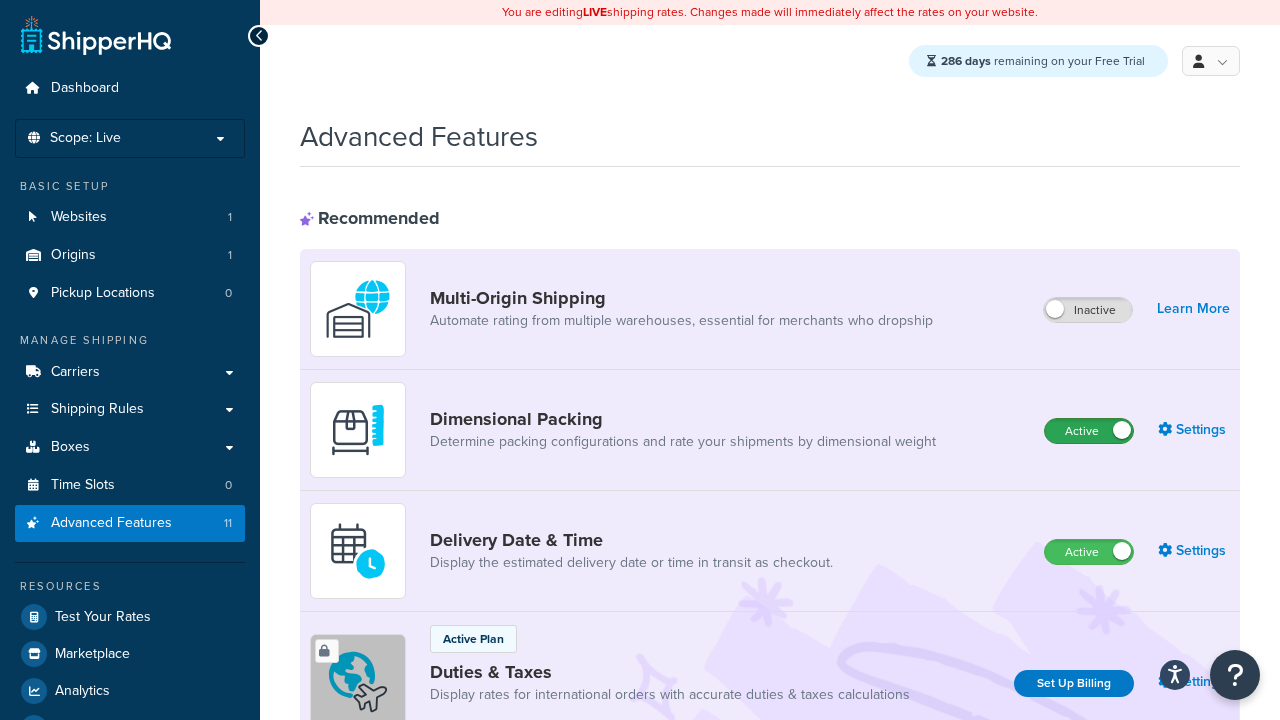click on "Active" at bounding box center [1089, 431] 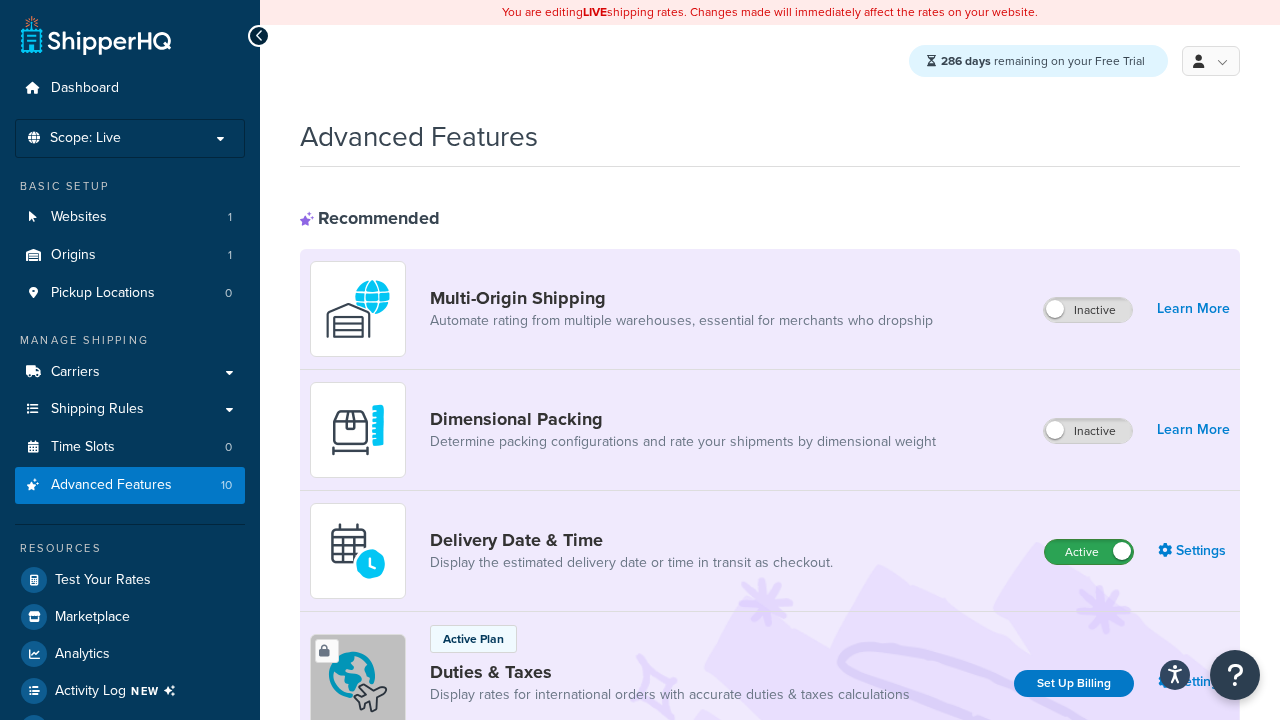 click on "Active" at bounding box center [1089, 552] 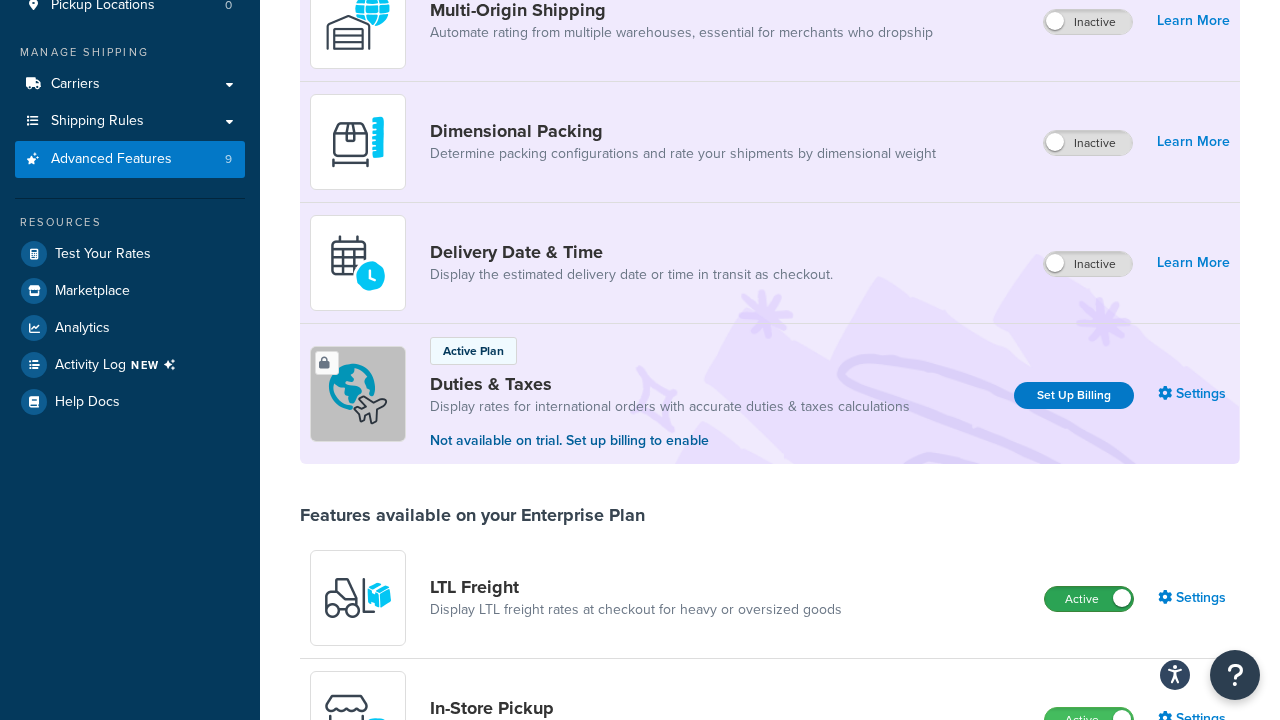 click on "Active" at bounding box center (1089, 599) 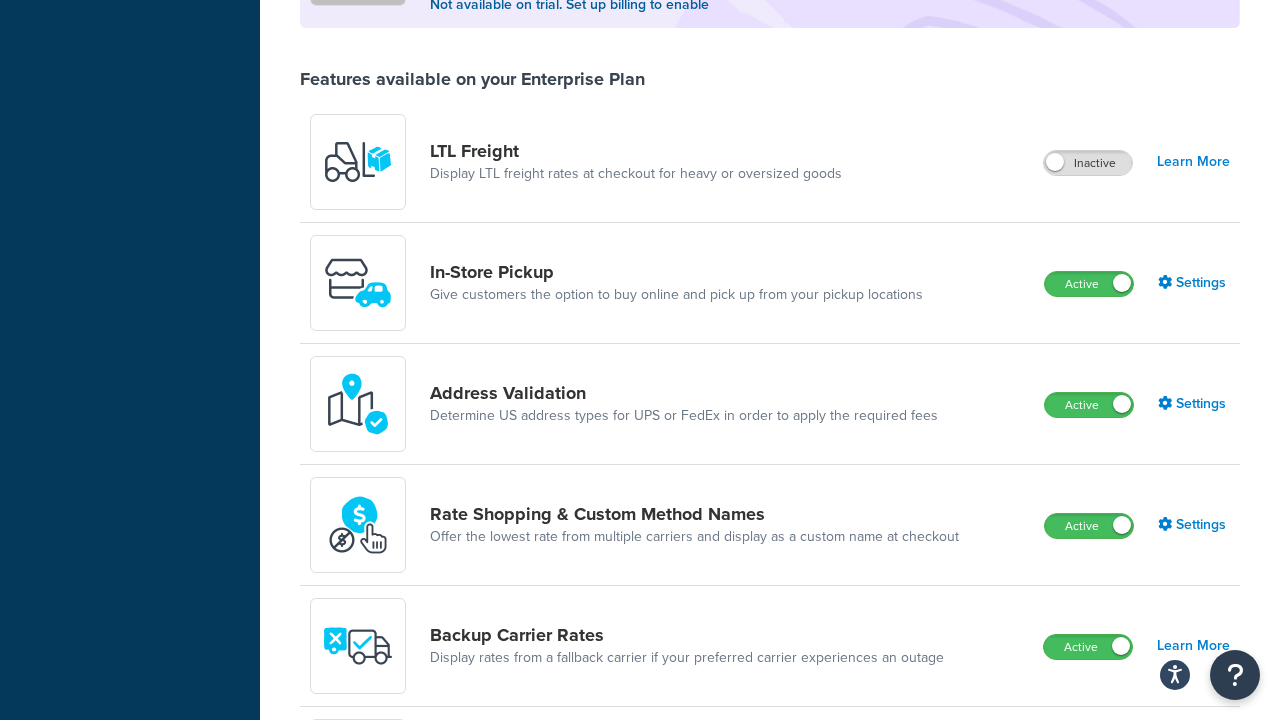 scroll, scrollTop: 753, scrollLeft: 0, axis: vertical 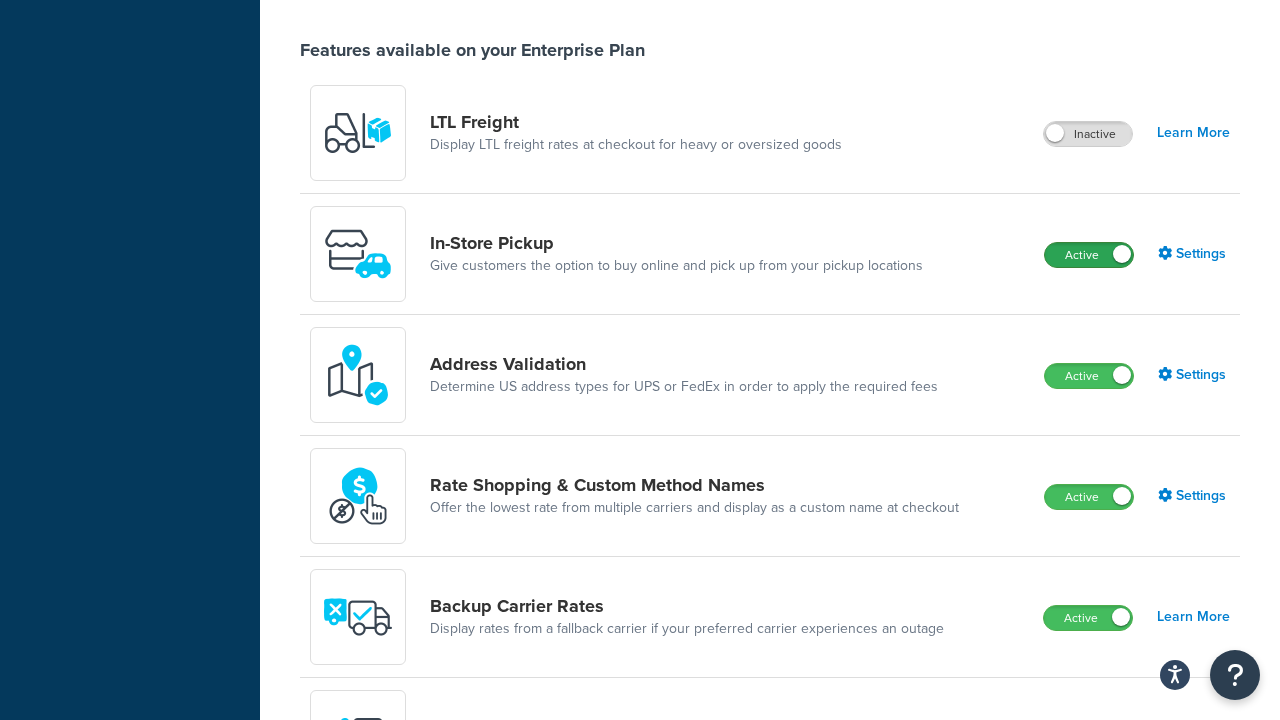 click on "Active" at bounding box center (1089, 255) 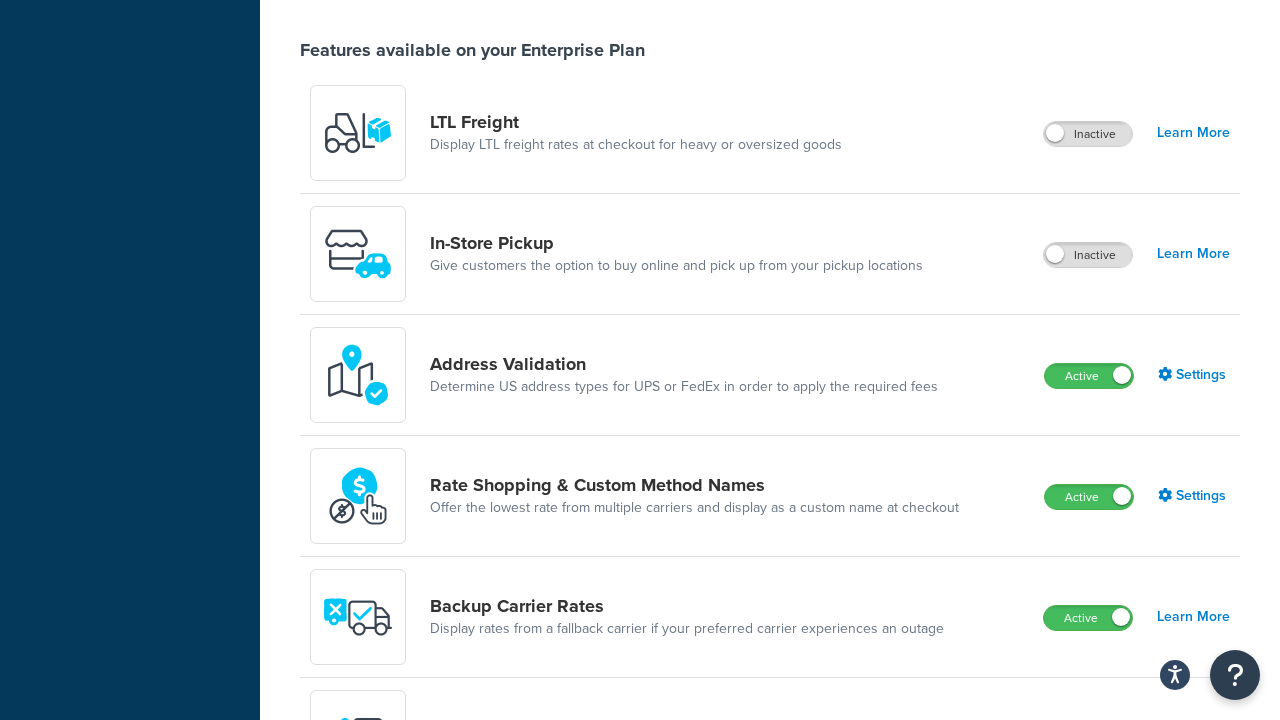 click on "Active" at bounding box center (1089, 375) 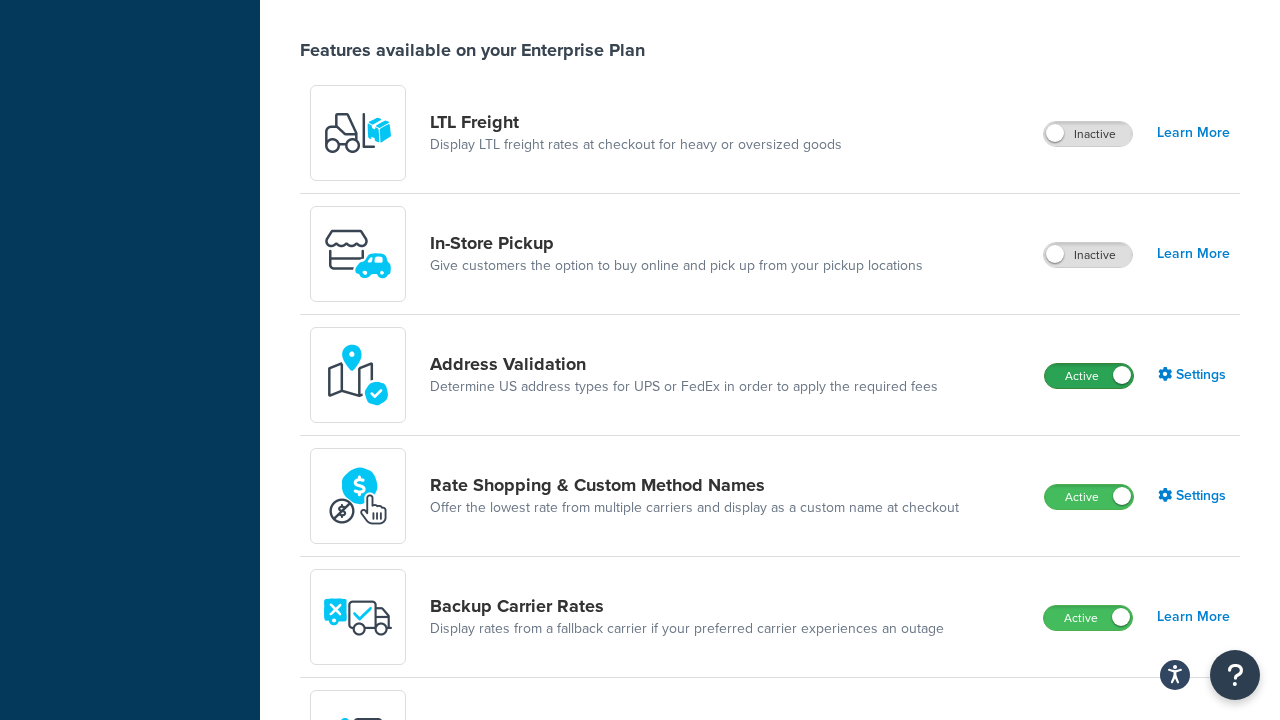 click on "Active" at bounding box center [1089, 376] 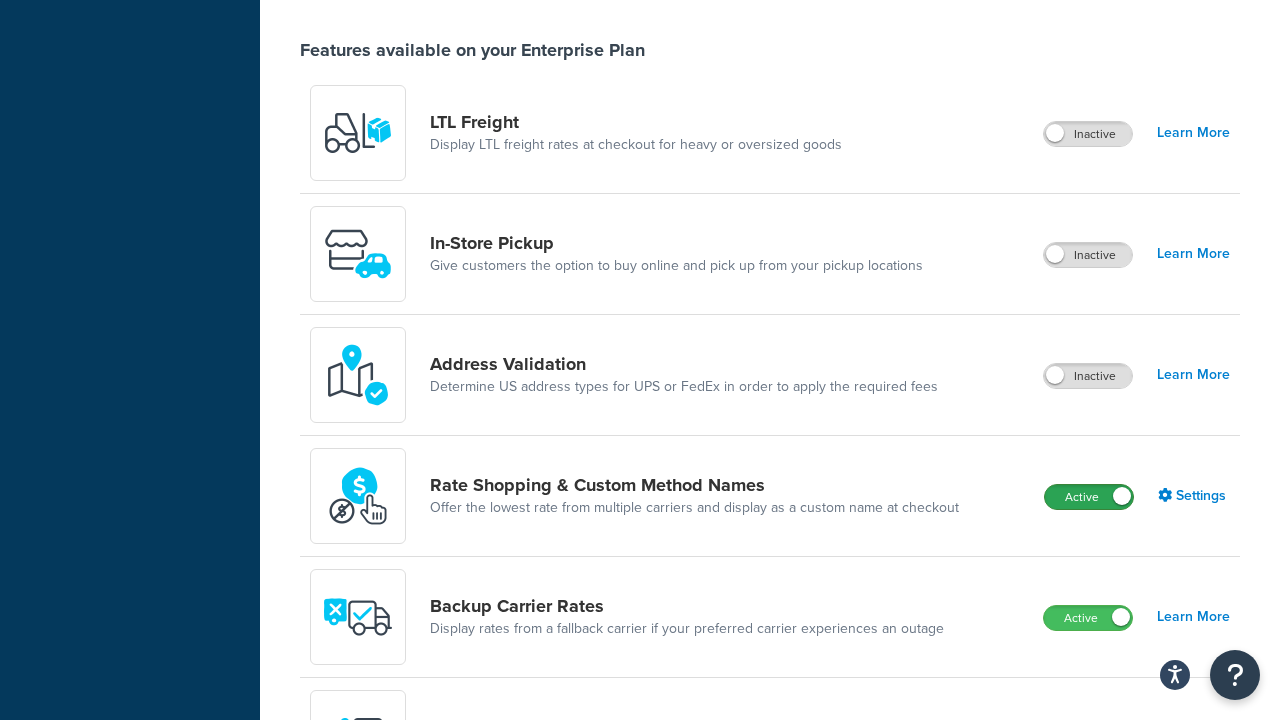 click on "Active" at bounding box center (1089, 497) 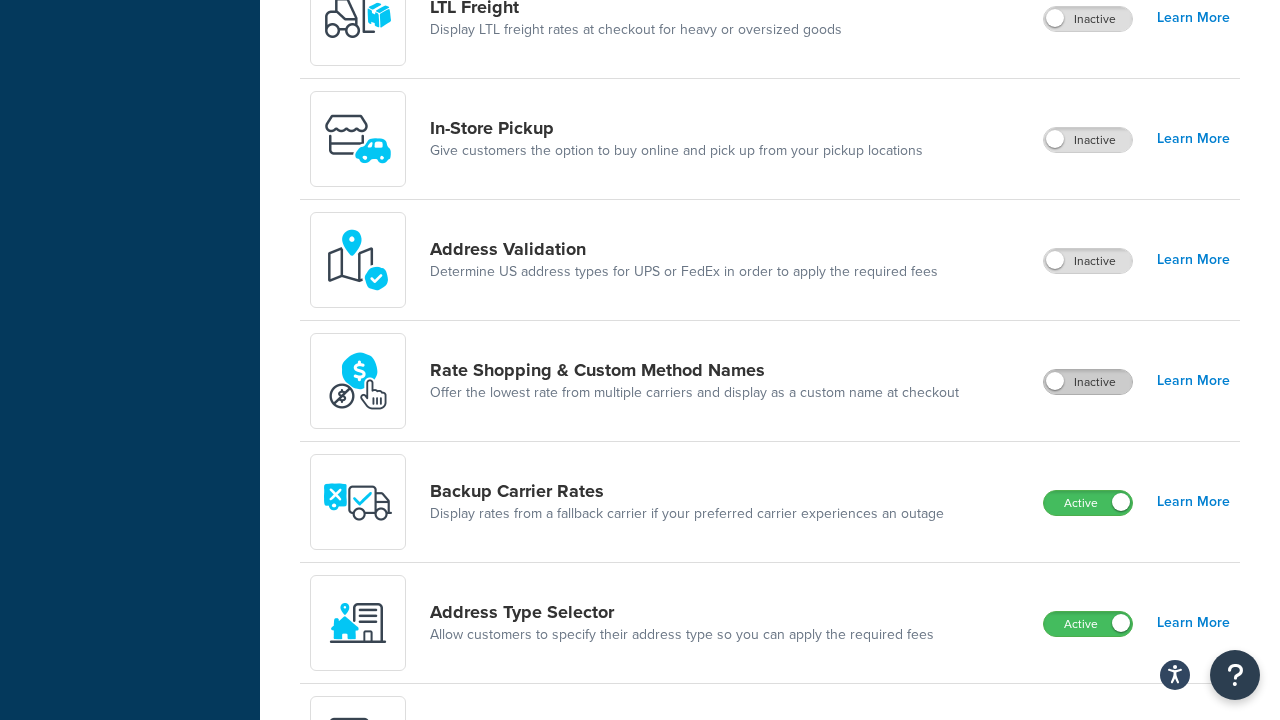 scroll, scrollTop: 870, scrollLeft: 0, axis: vertical 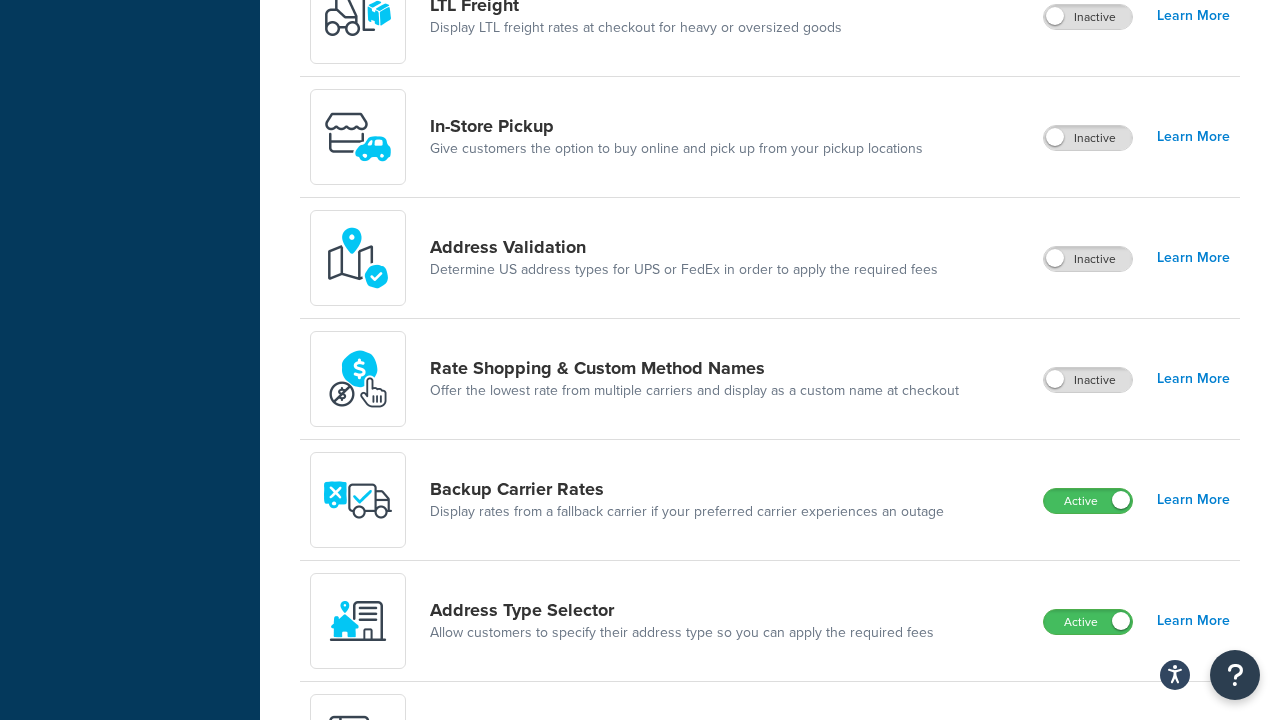 click on "Backup Carrier Rates Display rates from a fallback carrier if your preferred carrier experiences an outage Active Learn More" at bounding box center [770, 500] 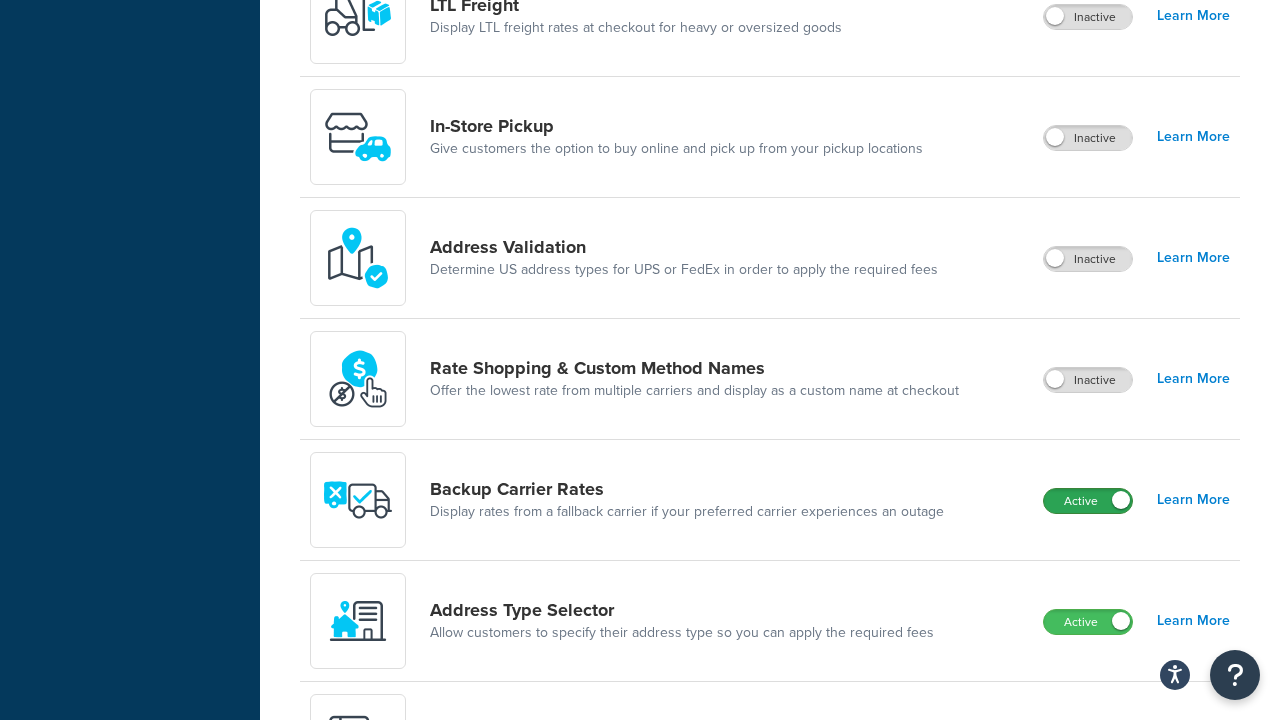 click on "Active" at bounding box center (1088, 501) 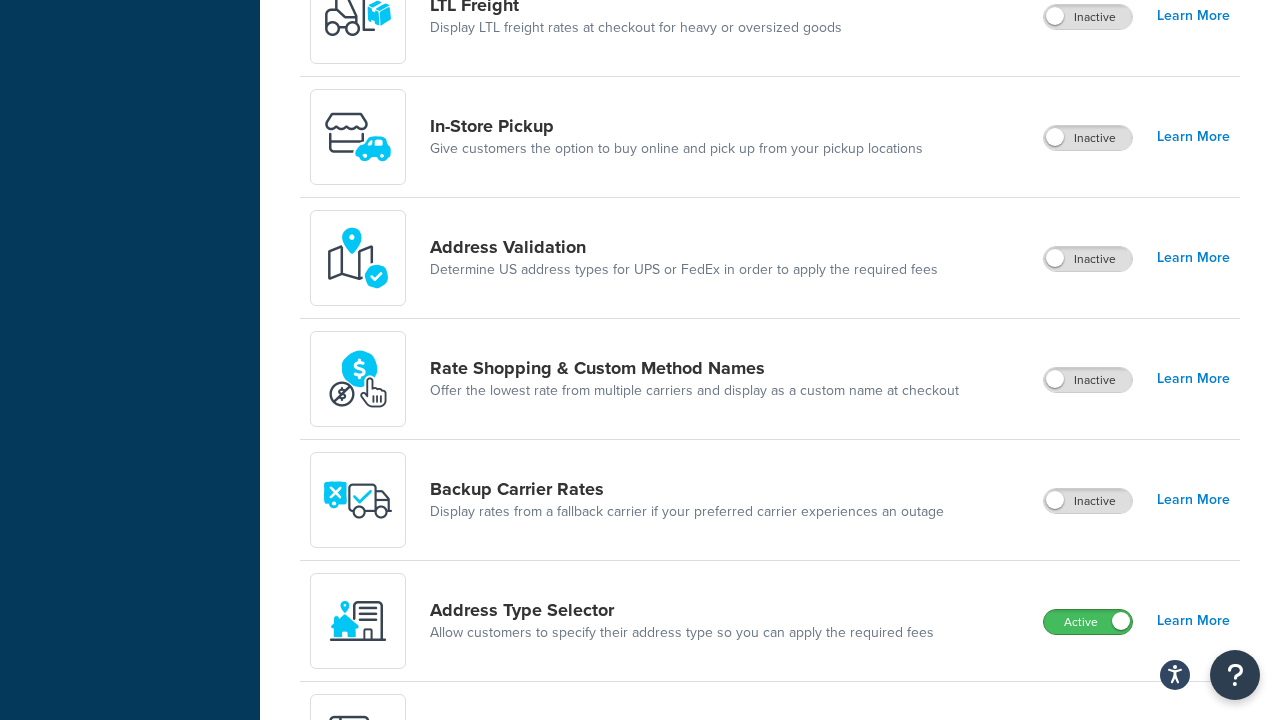click on "Active" at bounding box center (1088, 622) 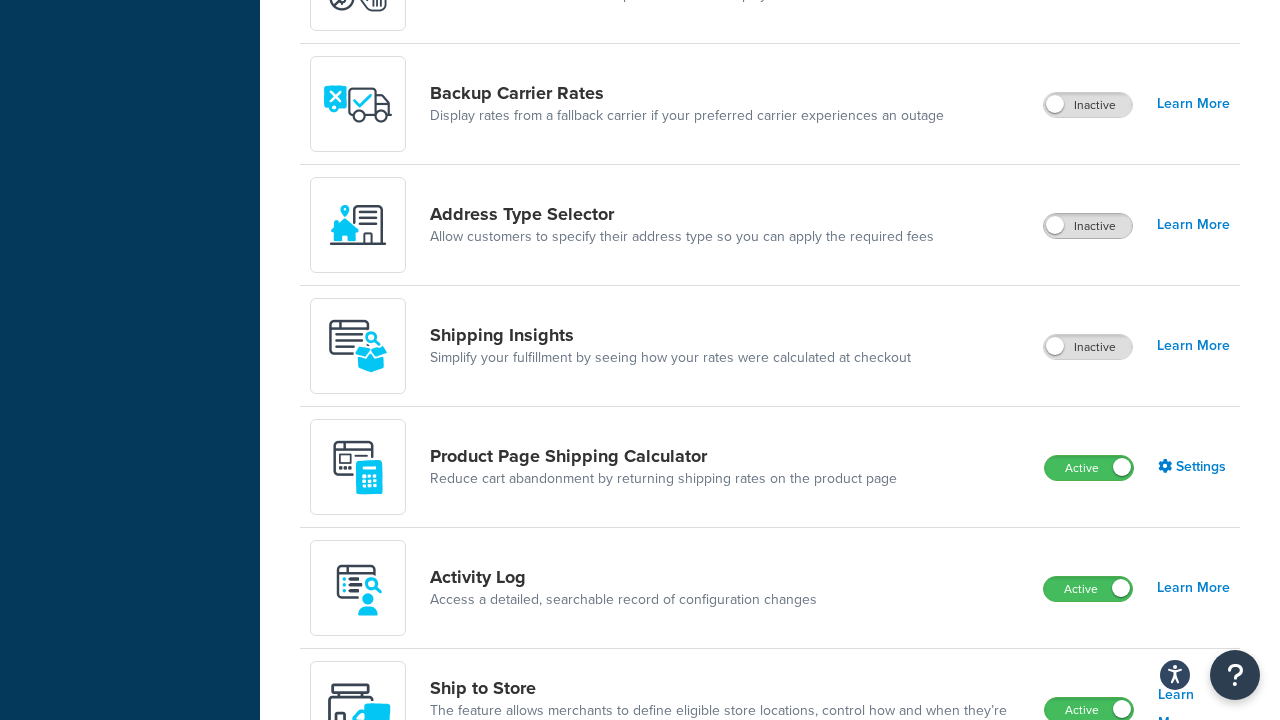 scroll, scrollTop: 1403, scrollLeft: 0, axis: vertical 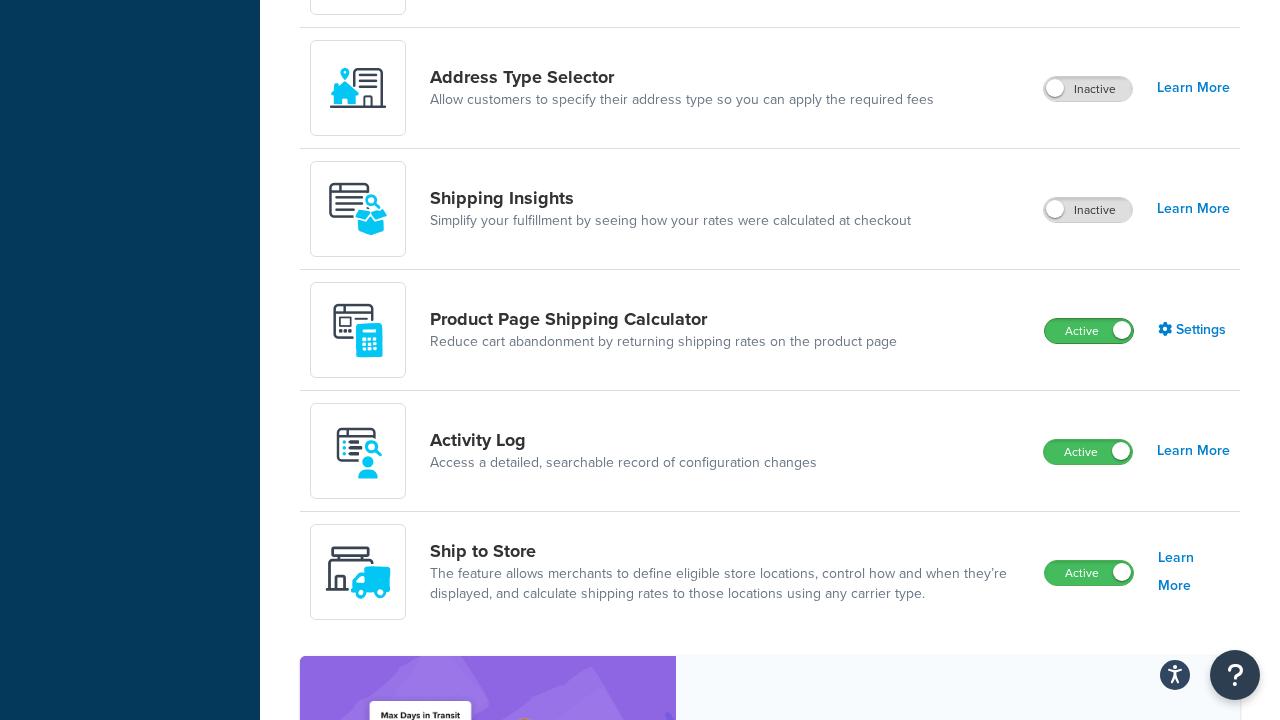 click on "Active" at bounding box center (1089, 331) 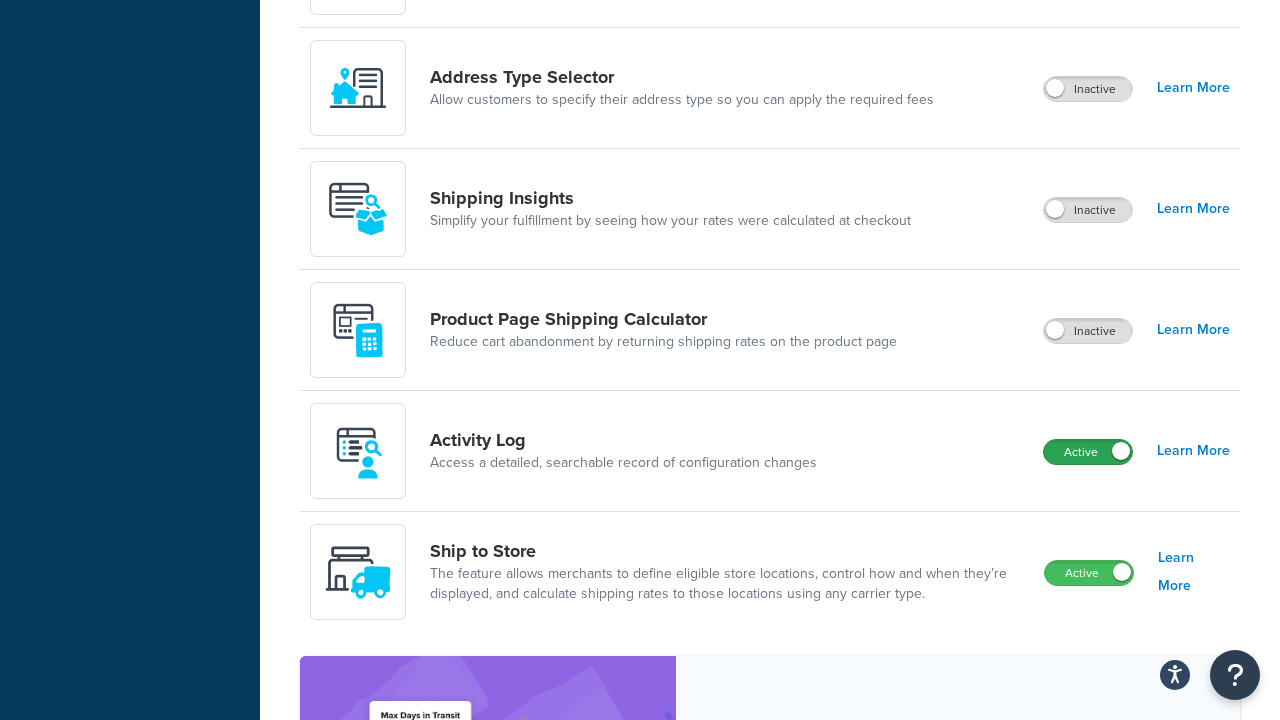 click on "Active" at bounding box center (1088, 452) 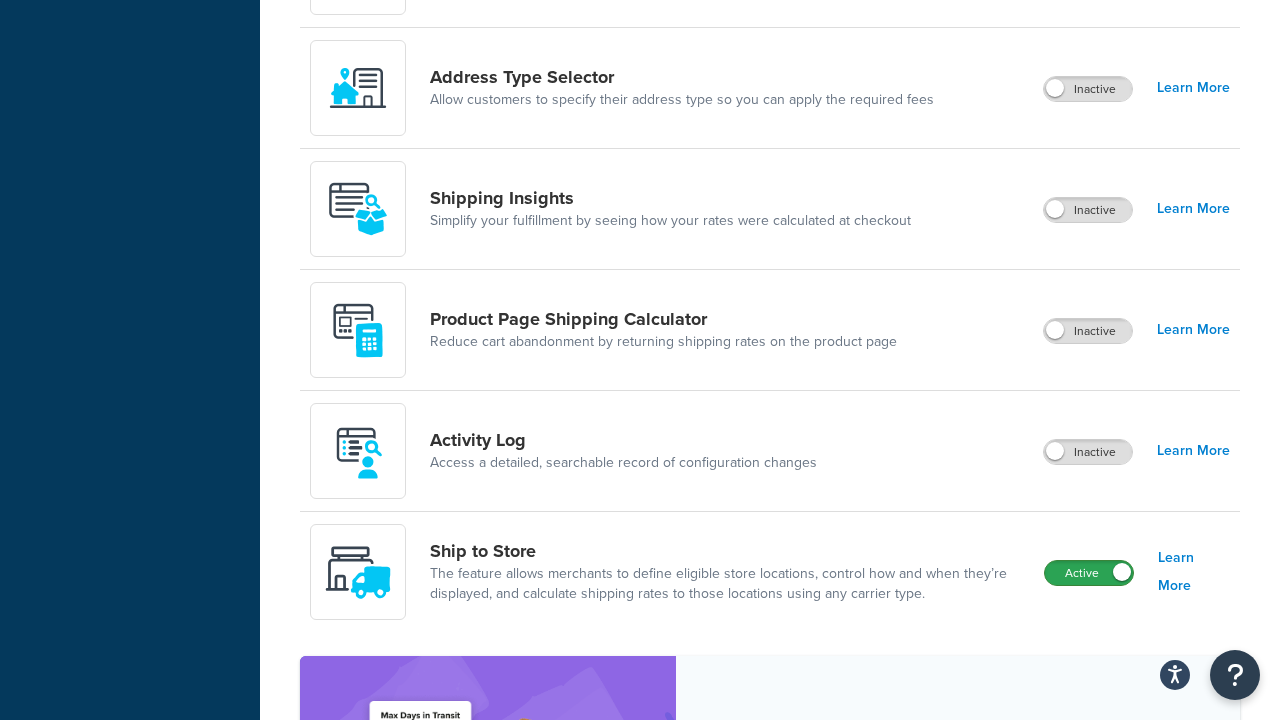 click on "Active" at bounding box center (1089, 573) 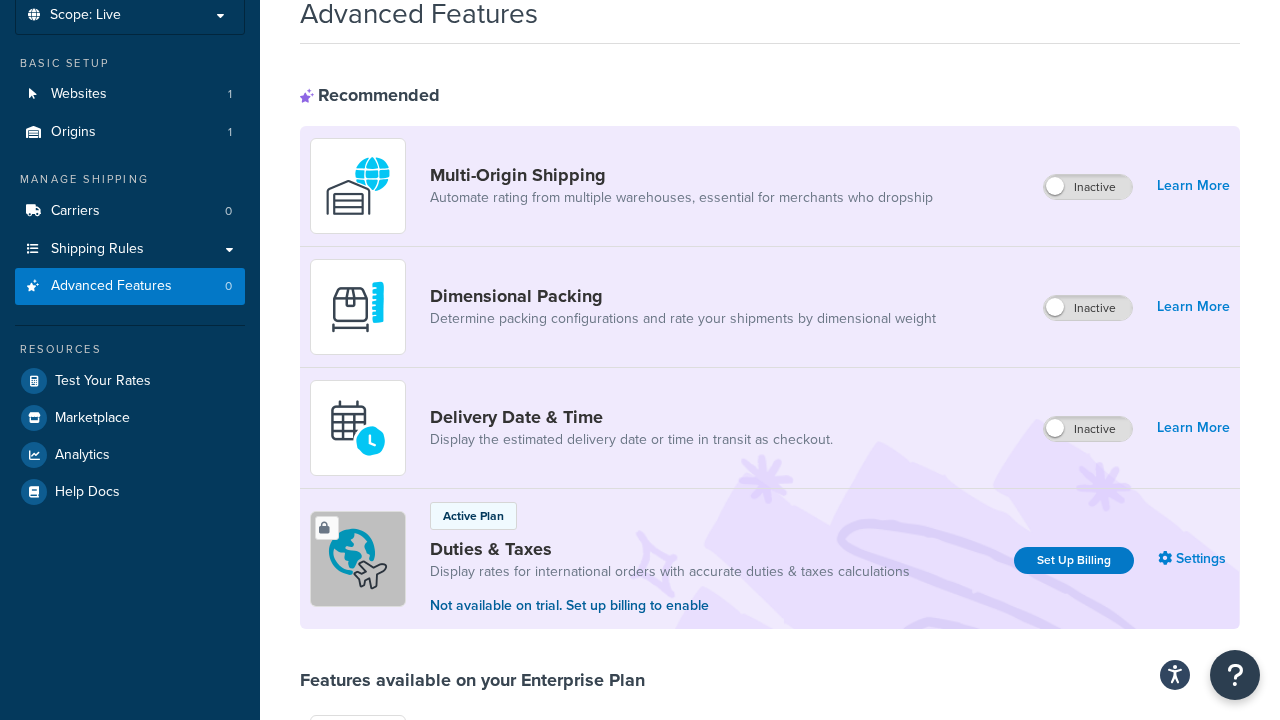 scroll, scrollTop: 0, scrollLeft: 0, axis: both 